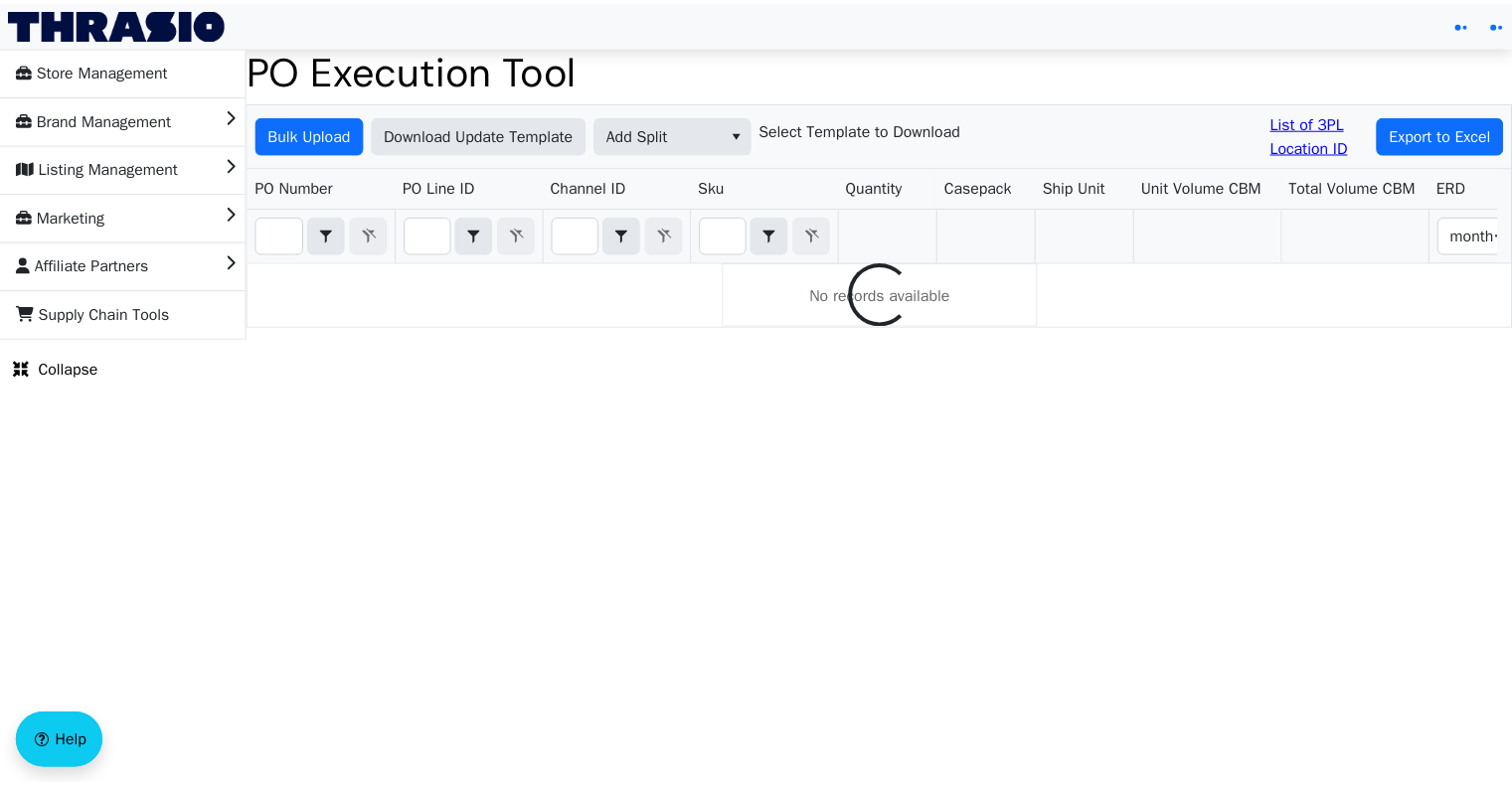 scroll, scrollTop: 0, scrollLeft: 0, axis: both 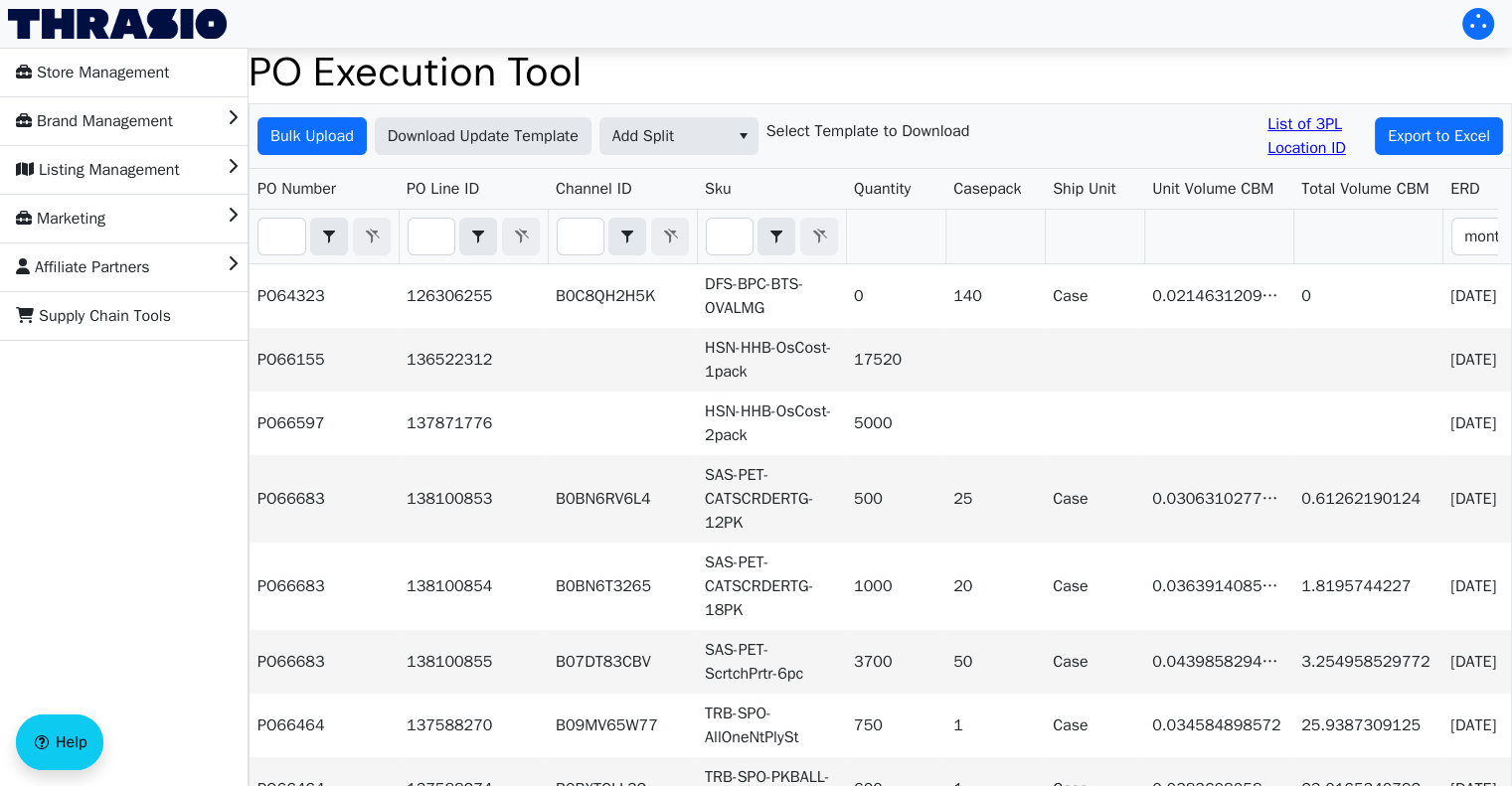 click on "Store Management Brand Management Listing Management Marketing Affiliate Partners Supply Chain Tools" at bounding box center [124, 5019] 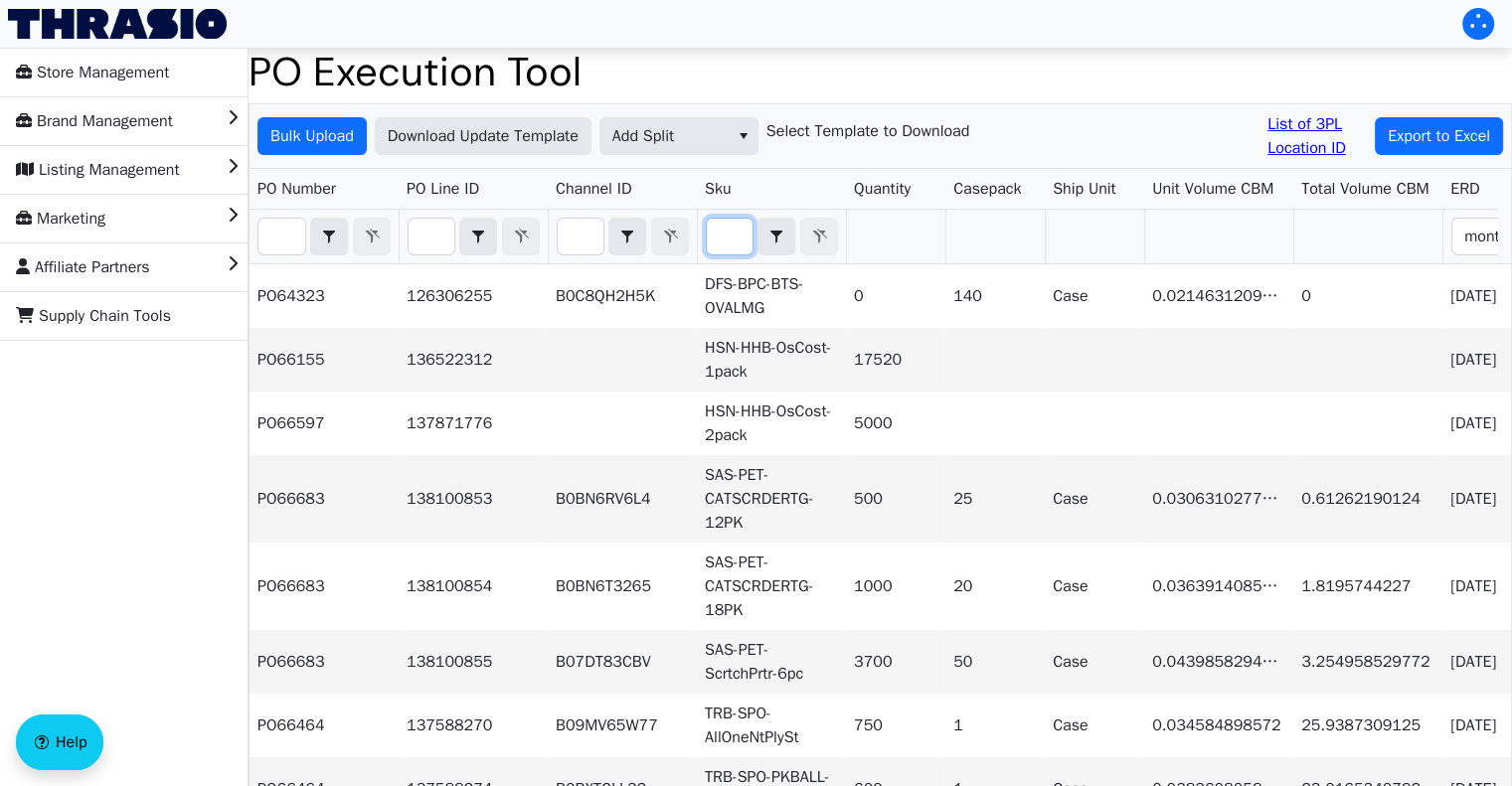 click at bounding box center [730, 236] 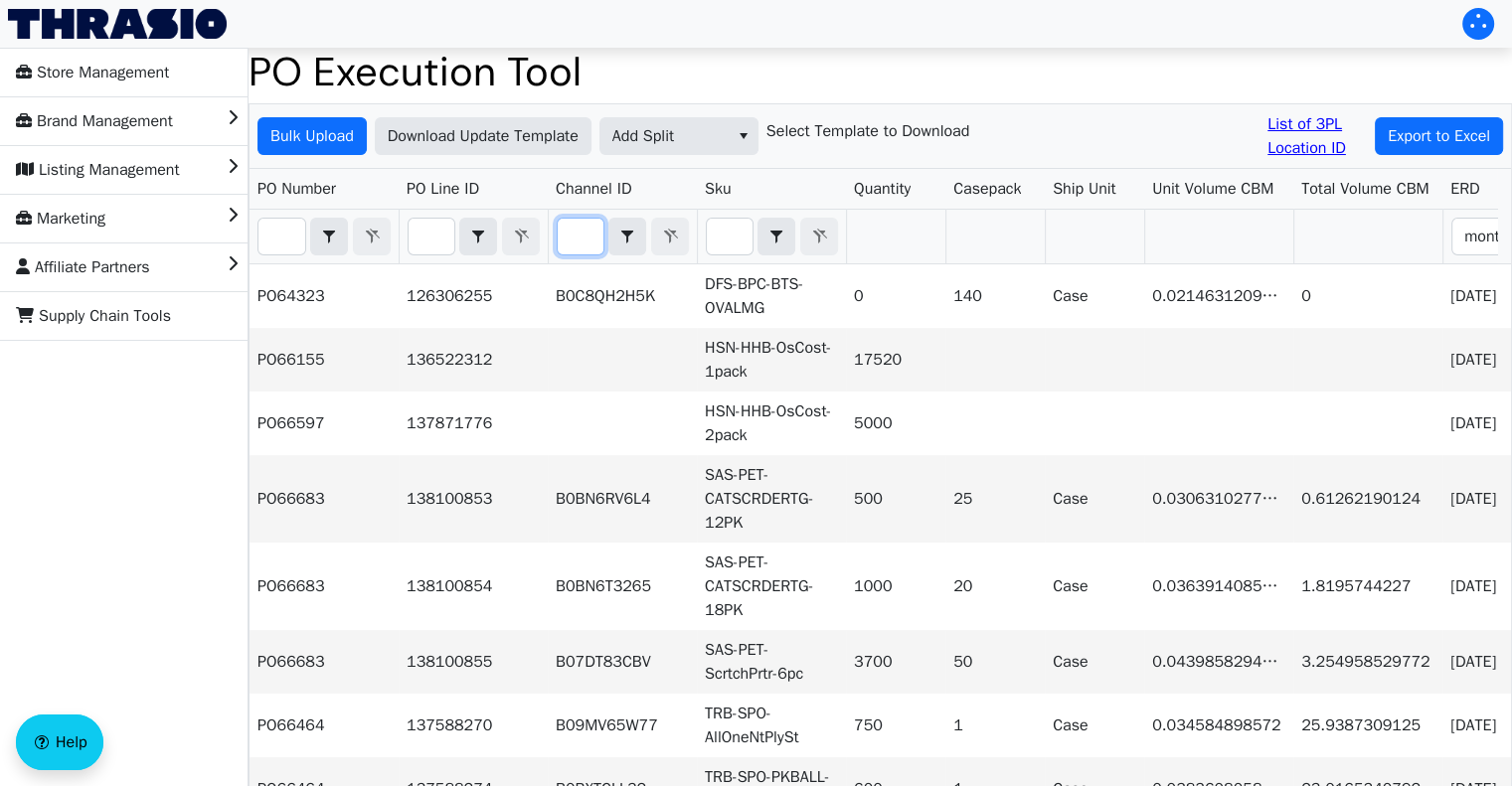 click at bounding box center (581, 236) 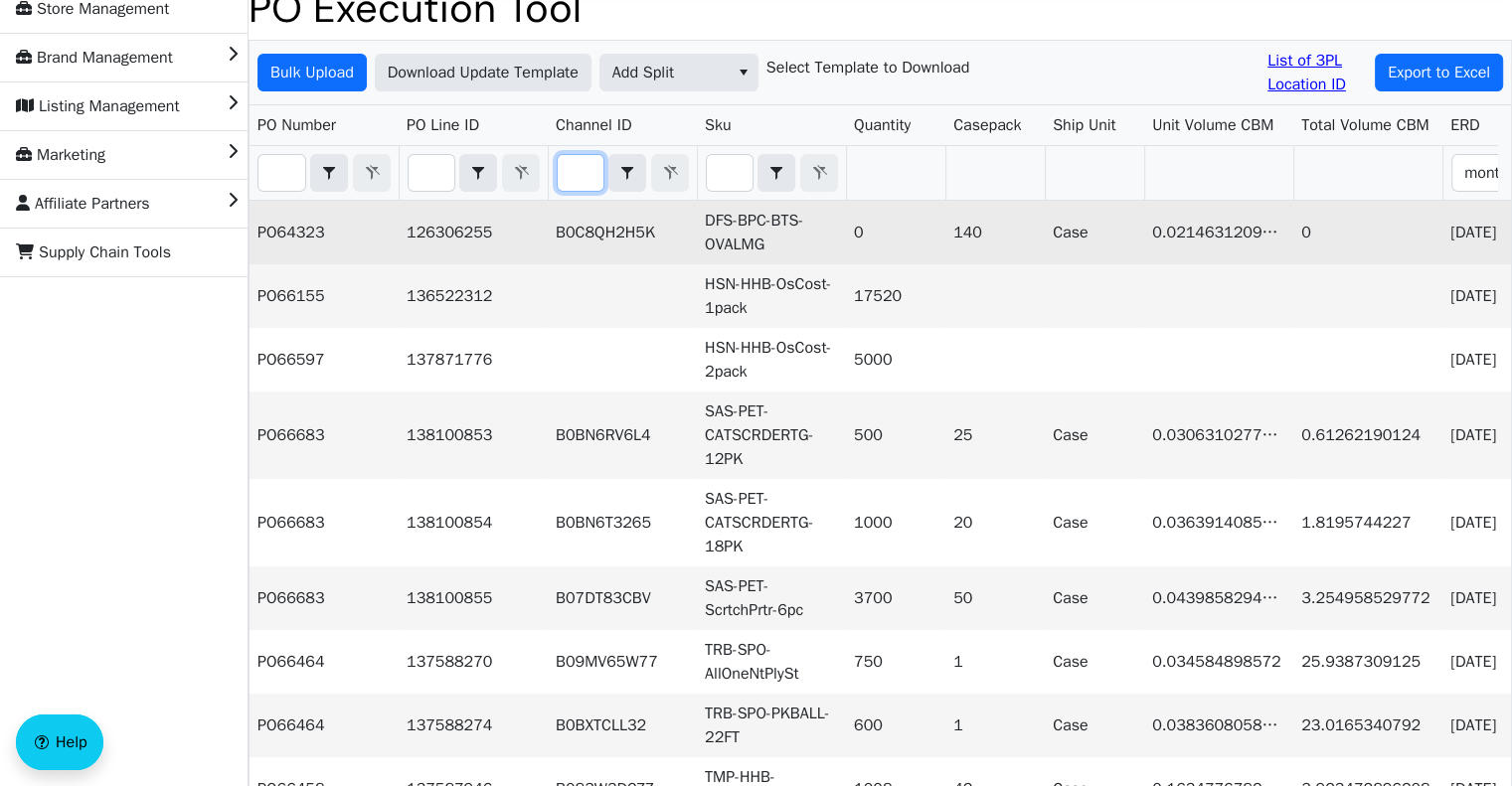 scroll, scrollTop: 99, scrollLeft: 0, axis: vertical 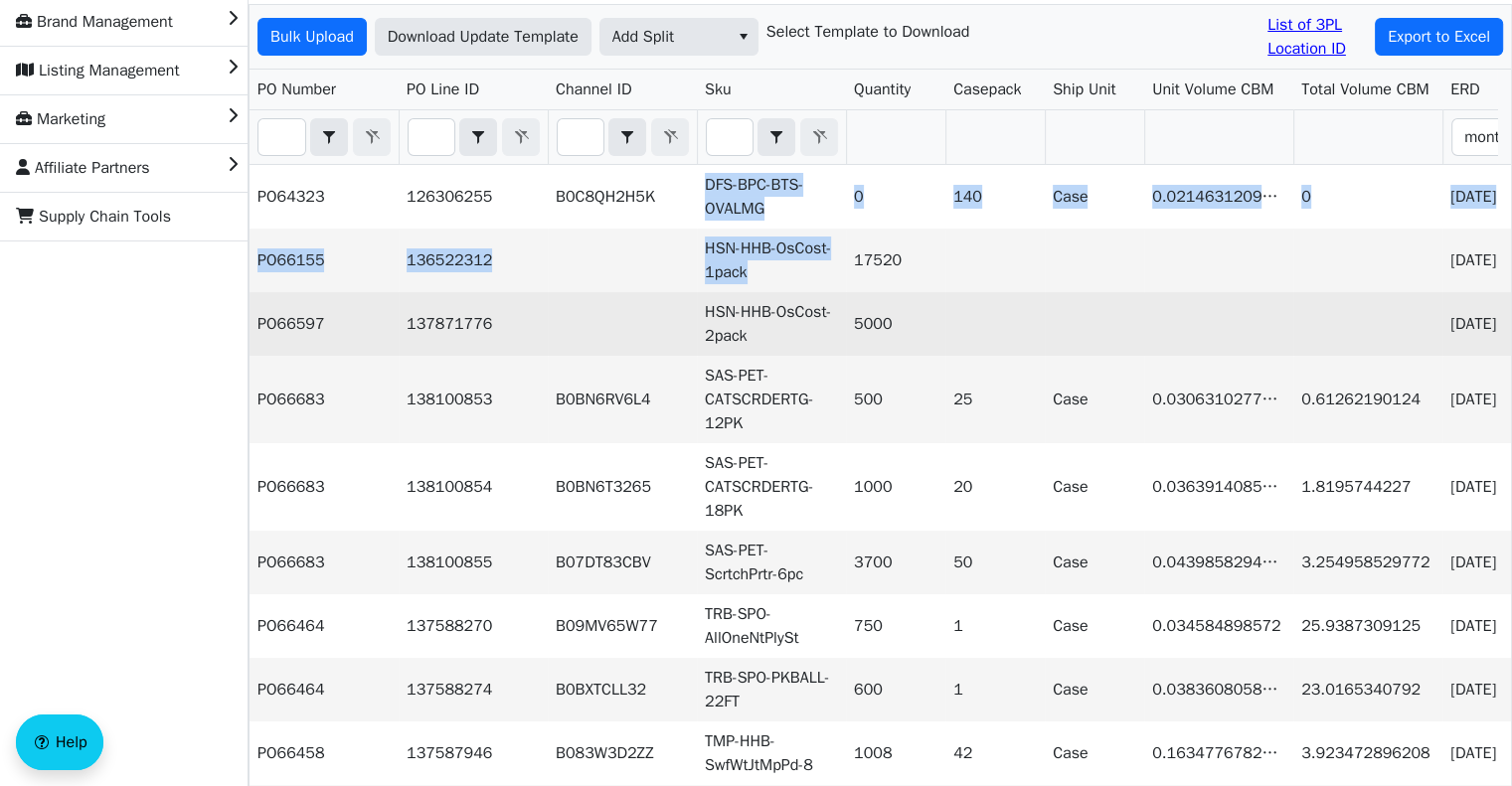 drag, startPoint x: 704, startPoint y: 181, endPoint x: 746, endPoint y: 336, distance: 160.58954 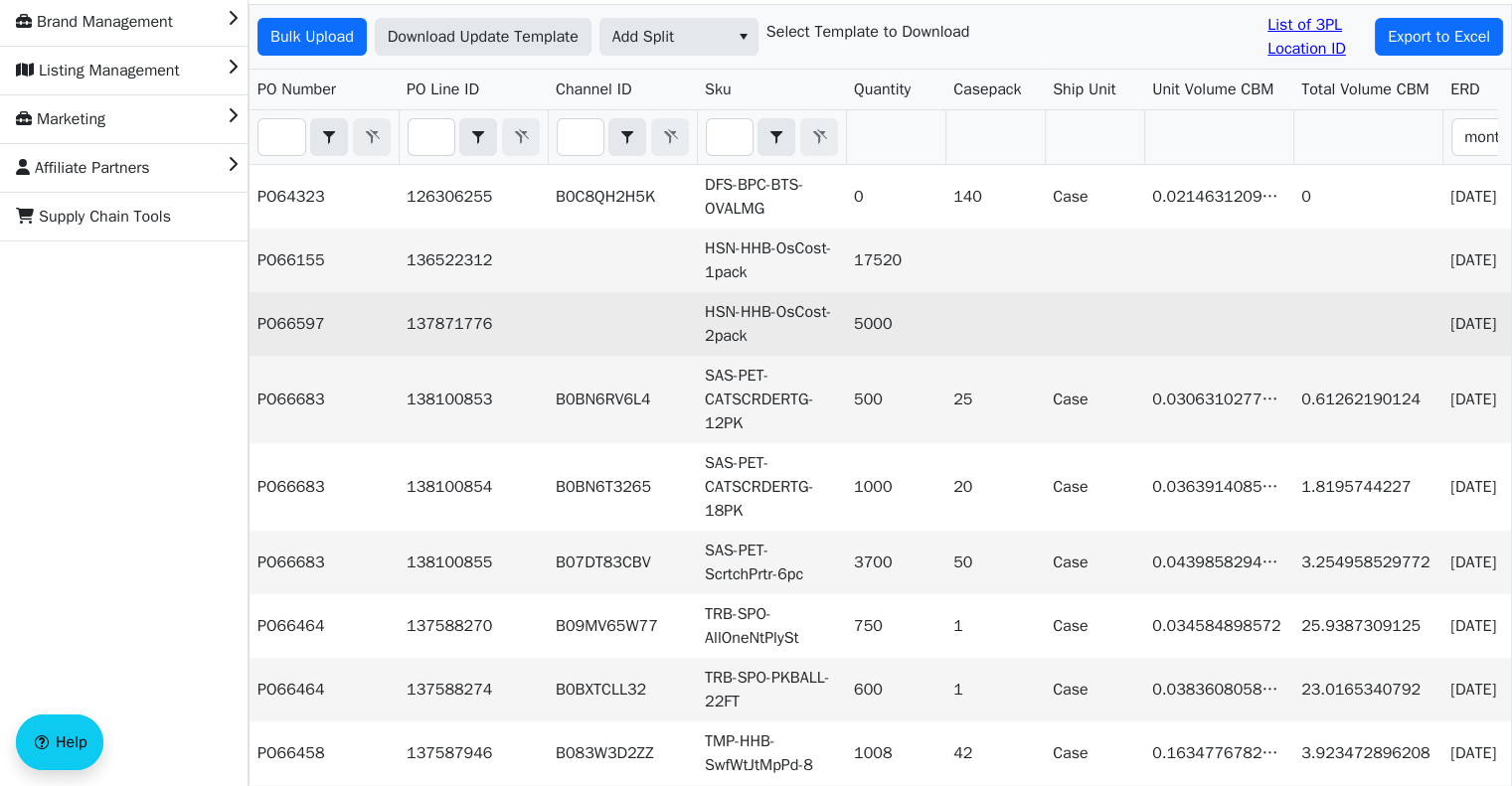 click on "HSN-HHB-OsCost-2pack" at bounding box center (771, 324) 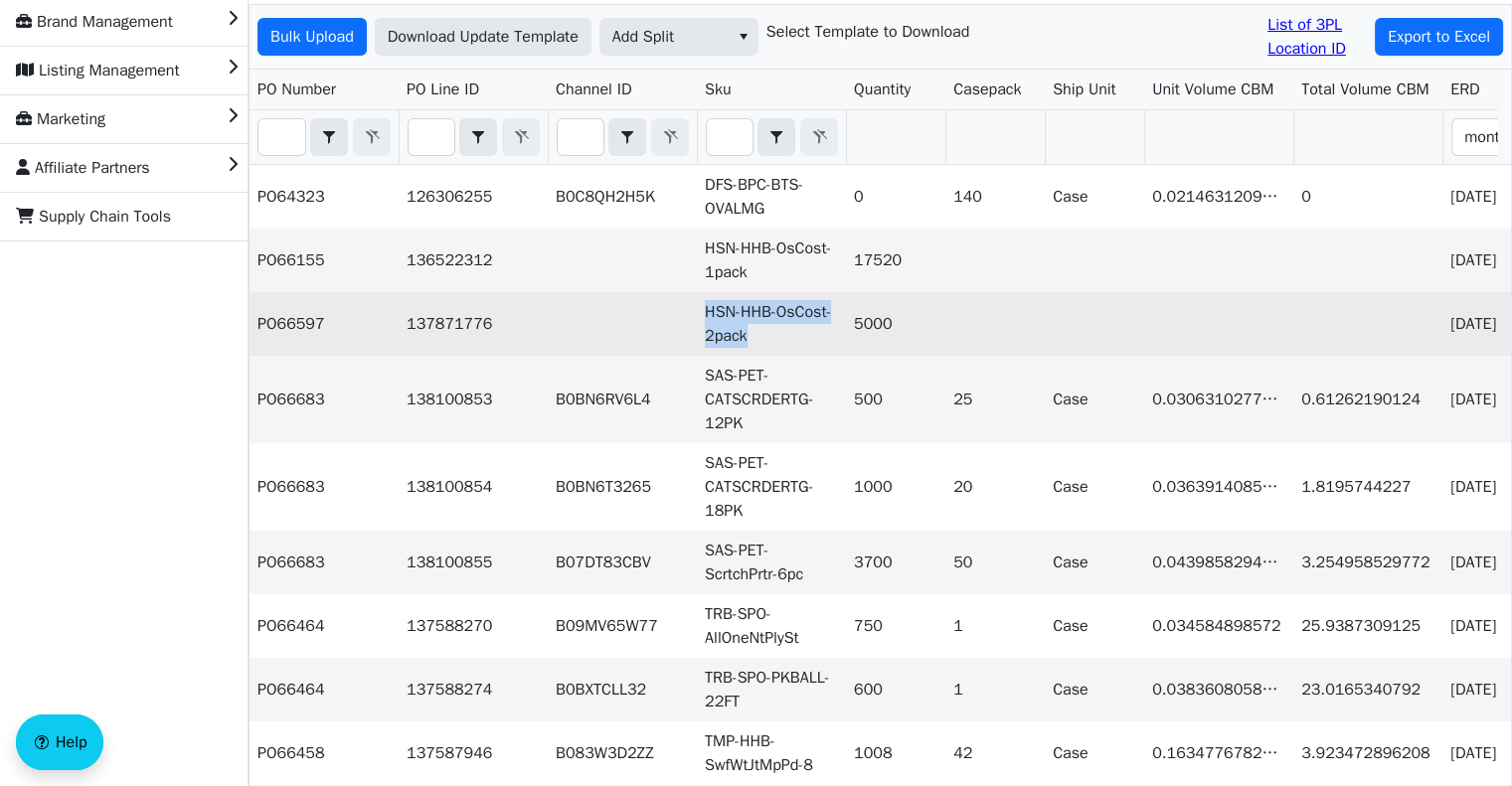 drag, startPoint x: 813, startPoint y: 335, endPoint x: 705, endPoint y: 310, distance: 110.85576 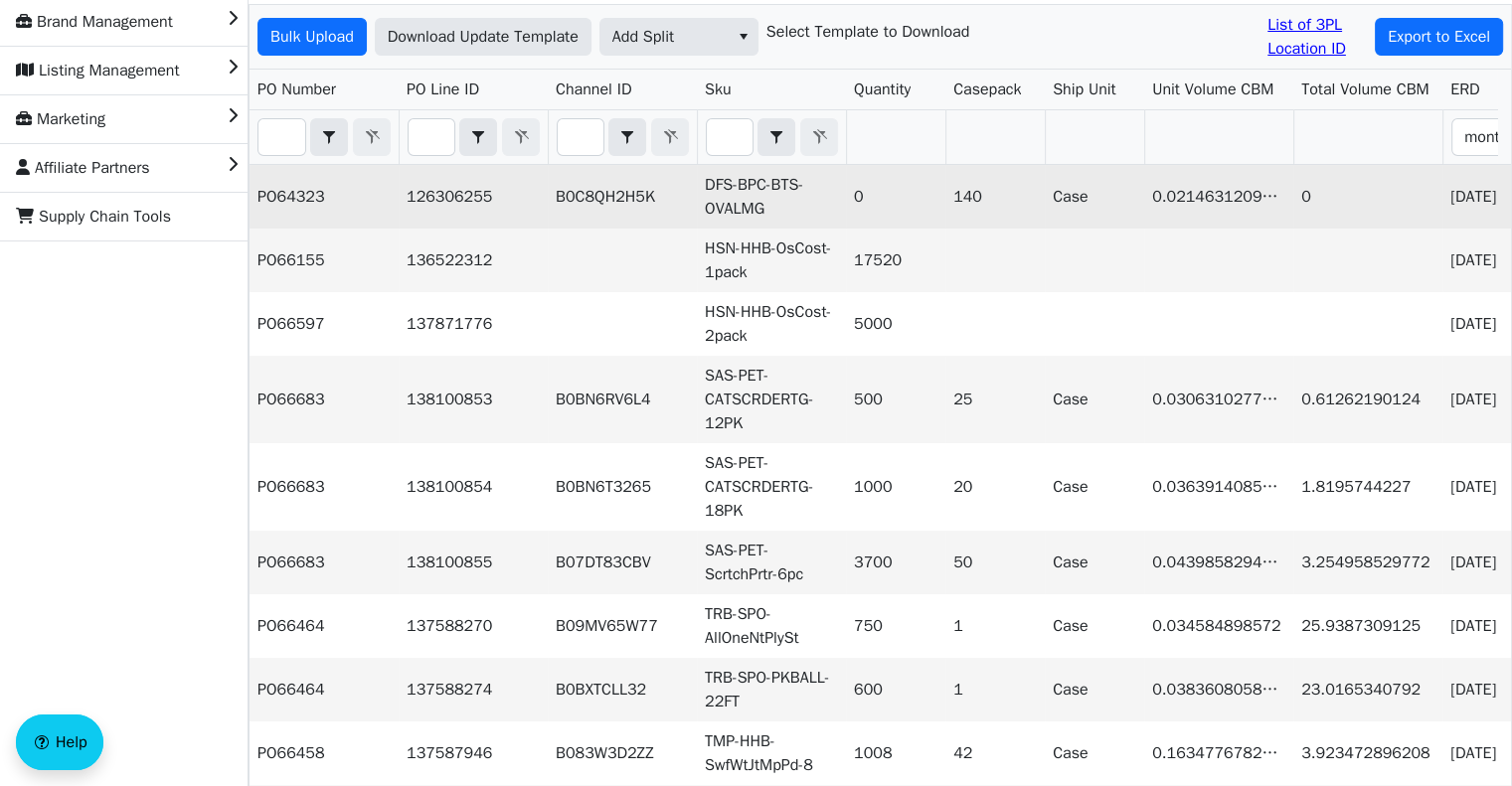 click on "B0C8QH2H5K" at bounding box center [622, 197] 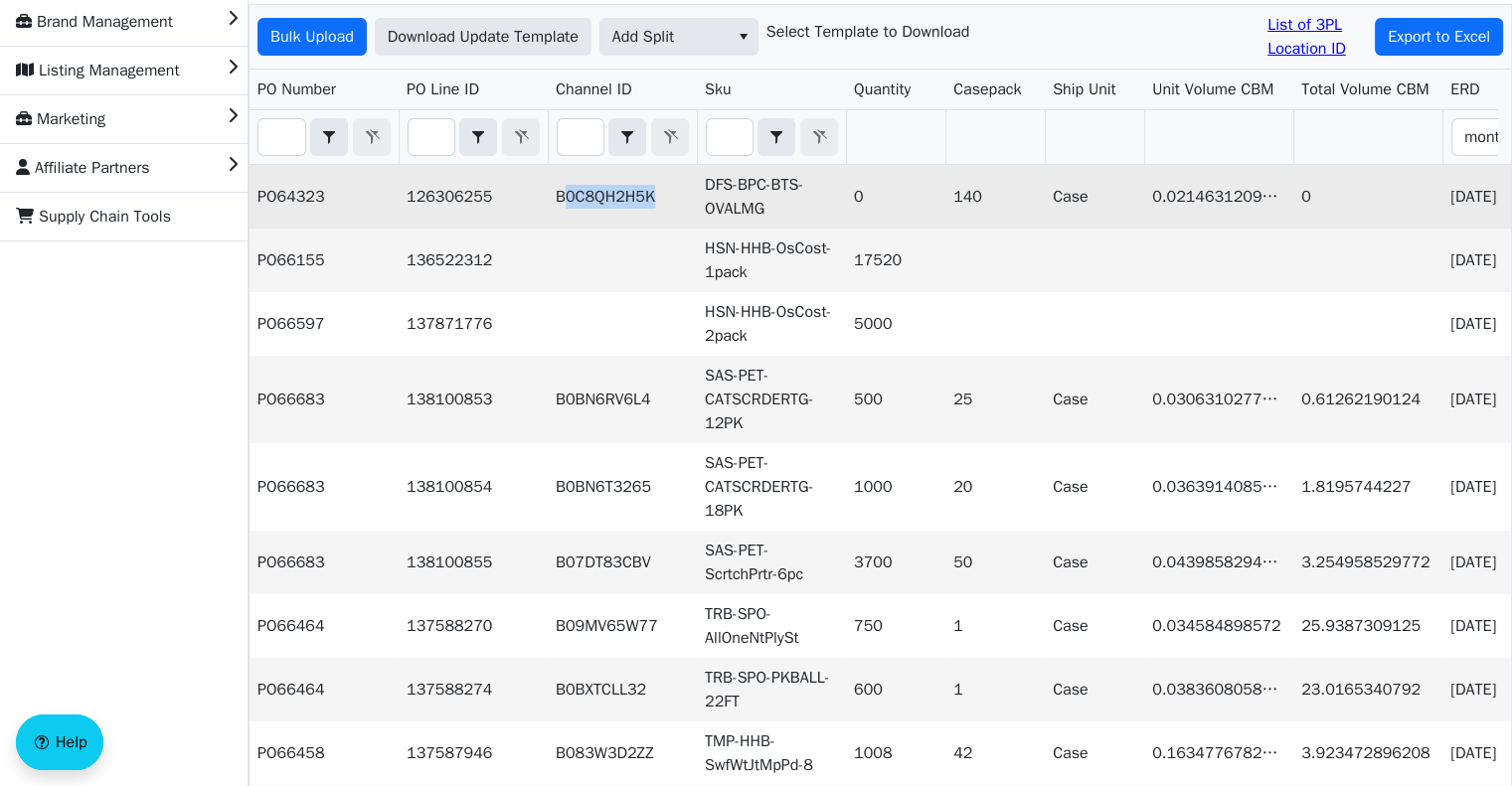 drag, startPoint x: 662, startPoint y: 196, endPoint x: 561, endPoint y: 198, distance: 101.0198 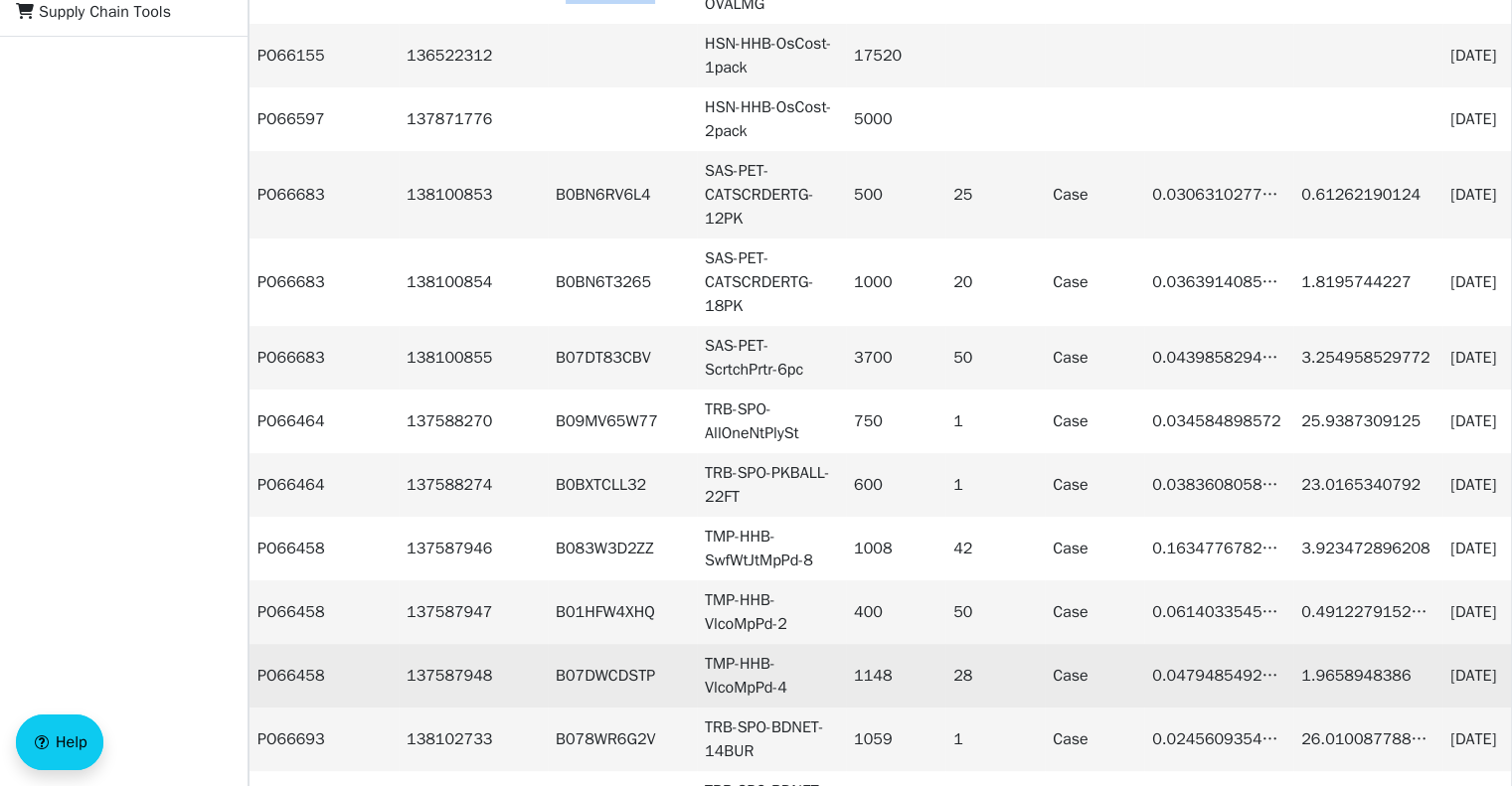 scroll, scrollTop: 298, scrollLeft: 0, axis: vertical 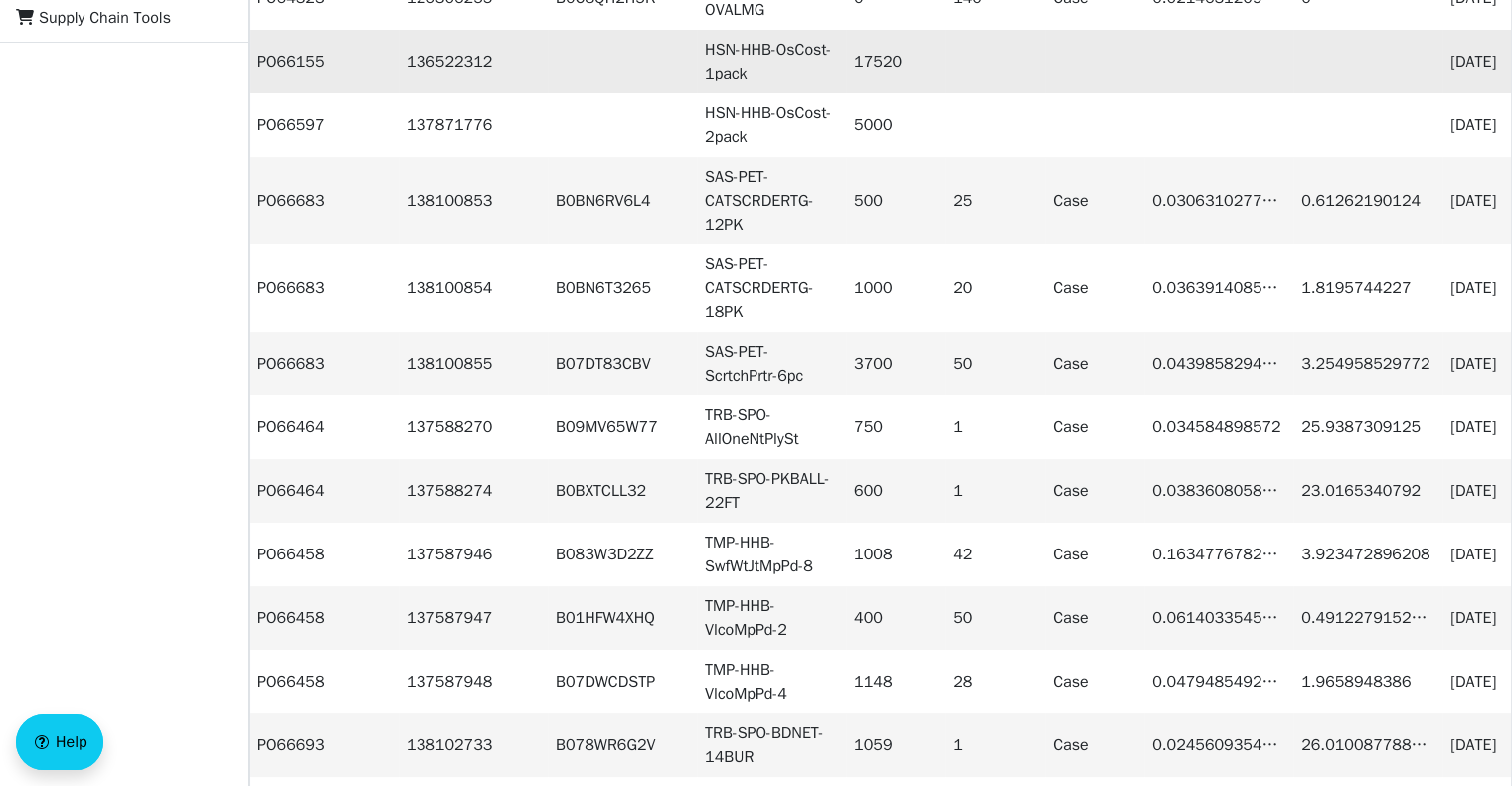 click at bounding box center [622, 62] 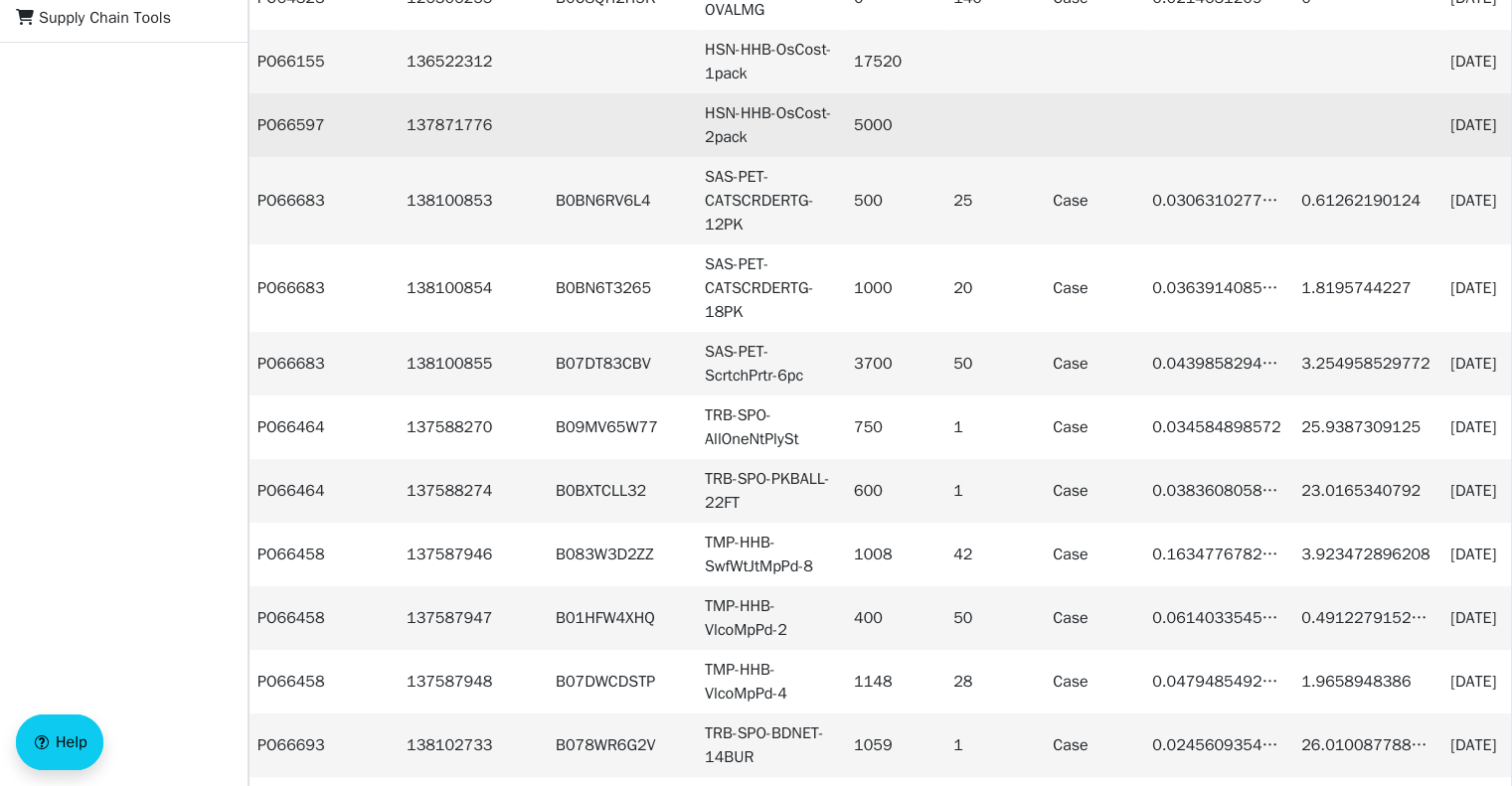 click at bounding box center (622, 125) 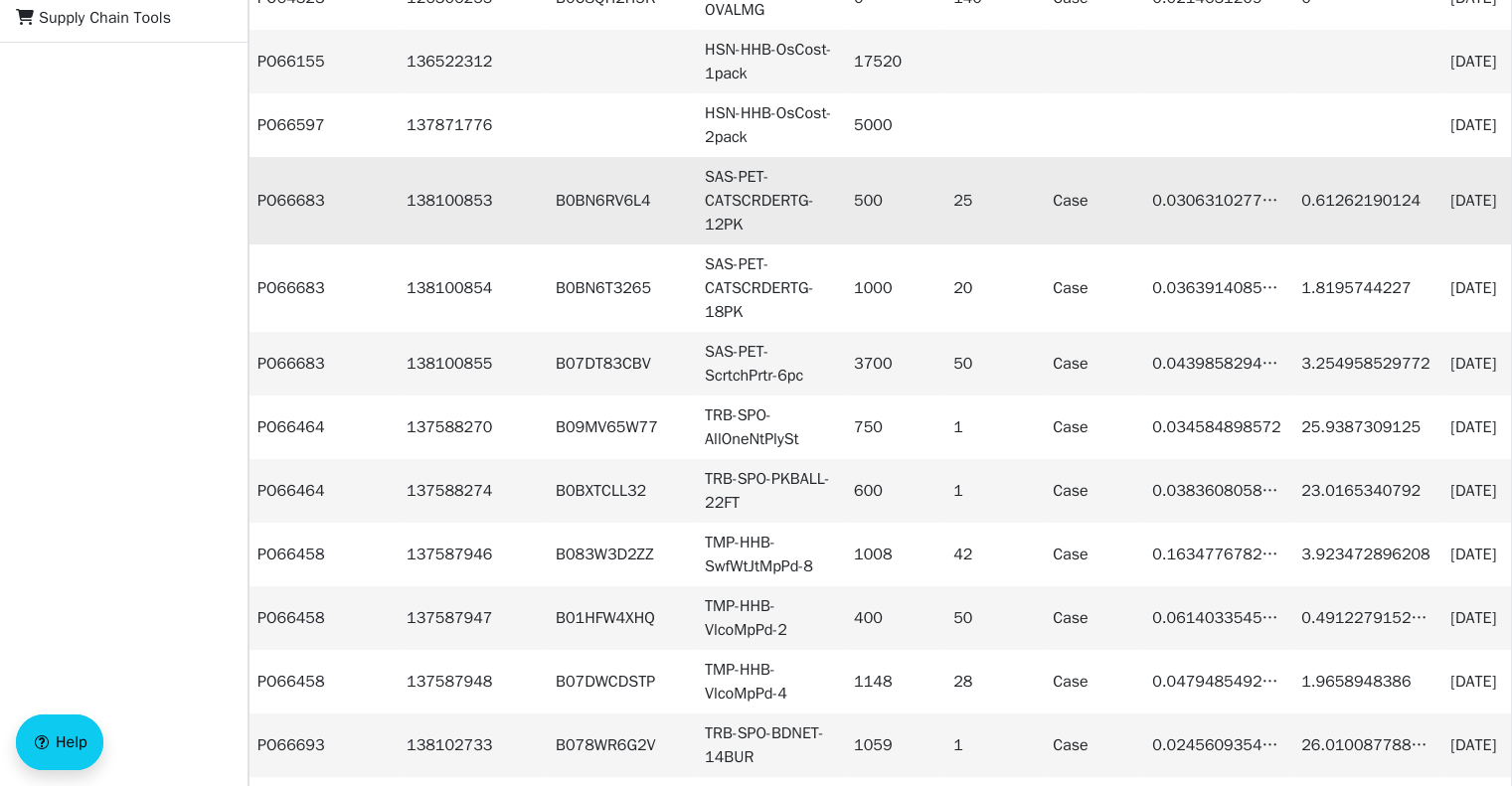 click on "B0BN6RV6L4" at bounding box center [622, 201] 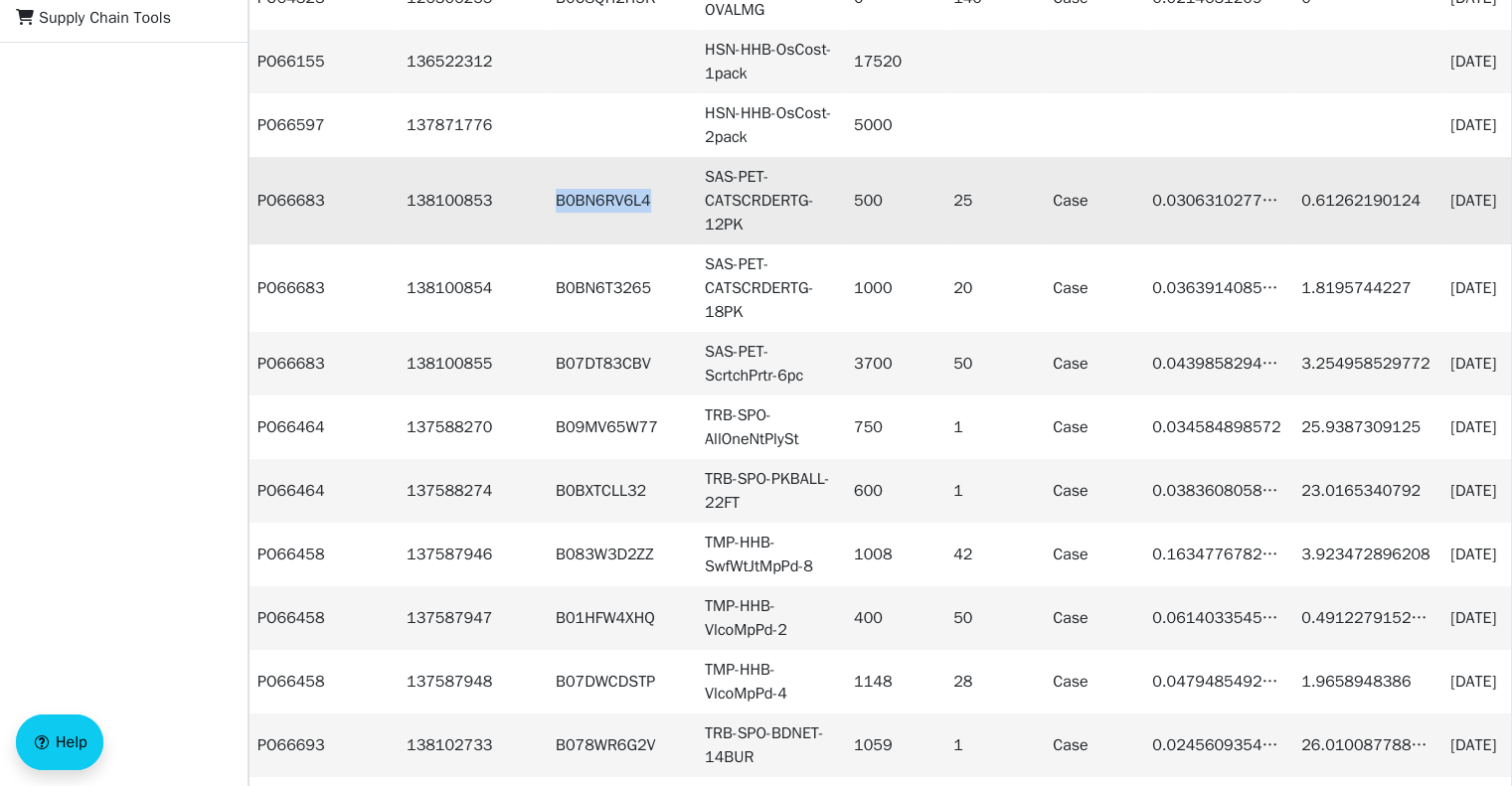 drag, startPoint x: 652, startPoint y: 200, endPoint x: 552, endPoint y: 200, distance: 100 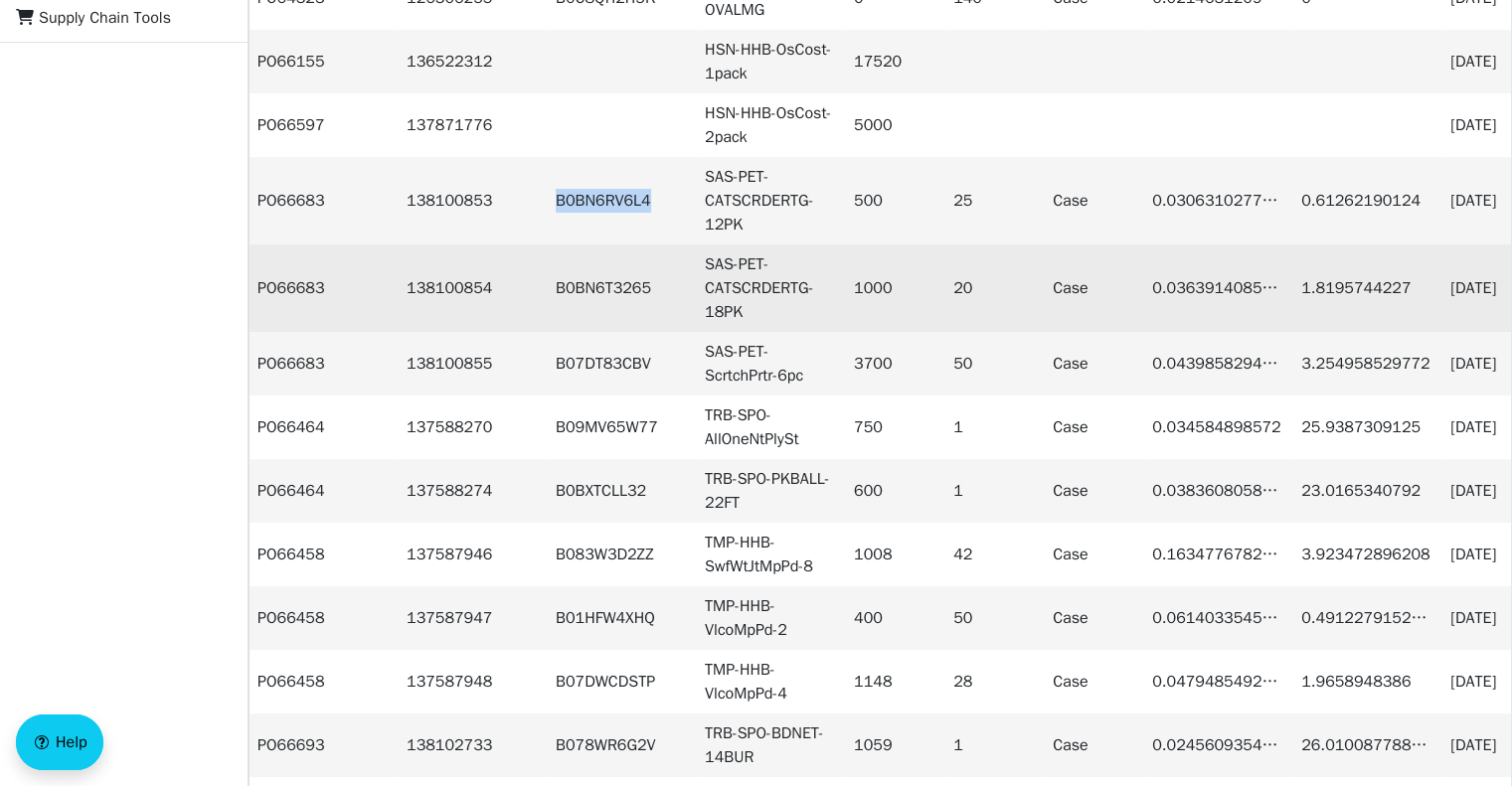 copy on "B0BN6RV6L4" 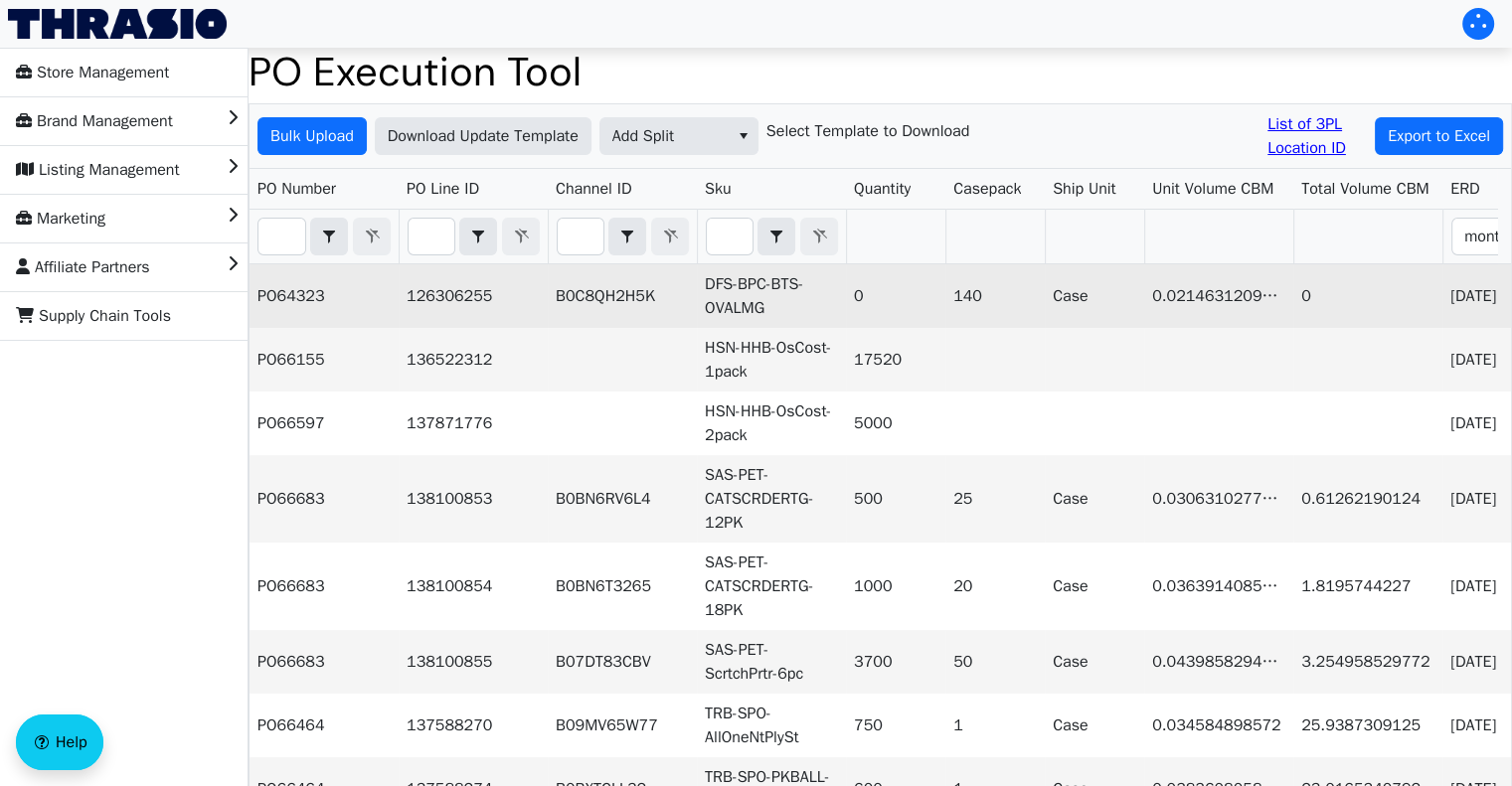 click on "B0C8QH2H5K" at bounding box center [622, 296] 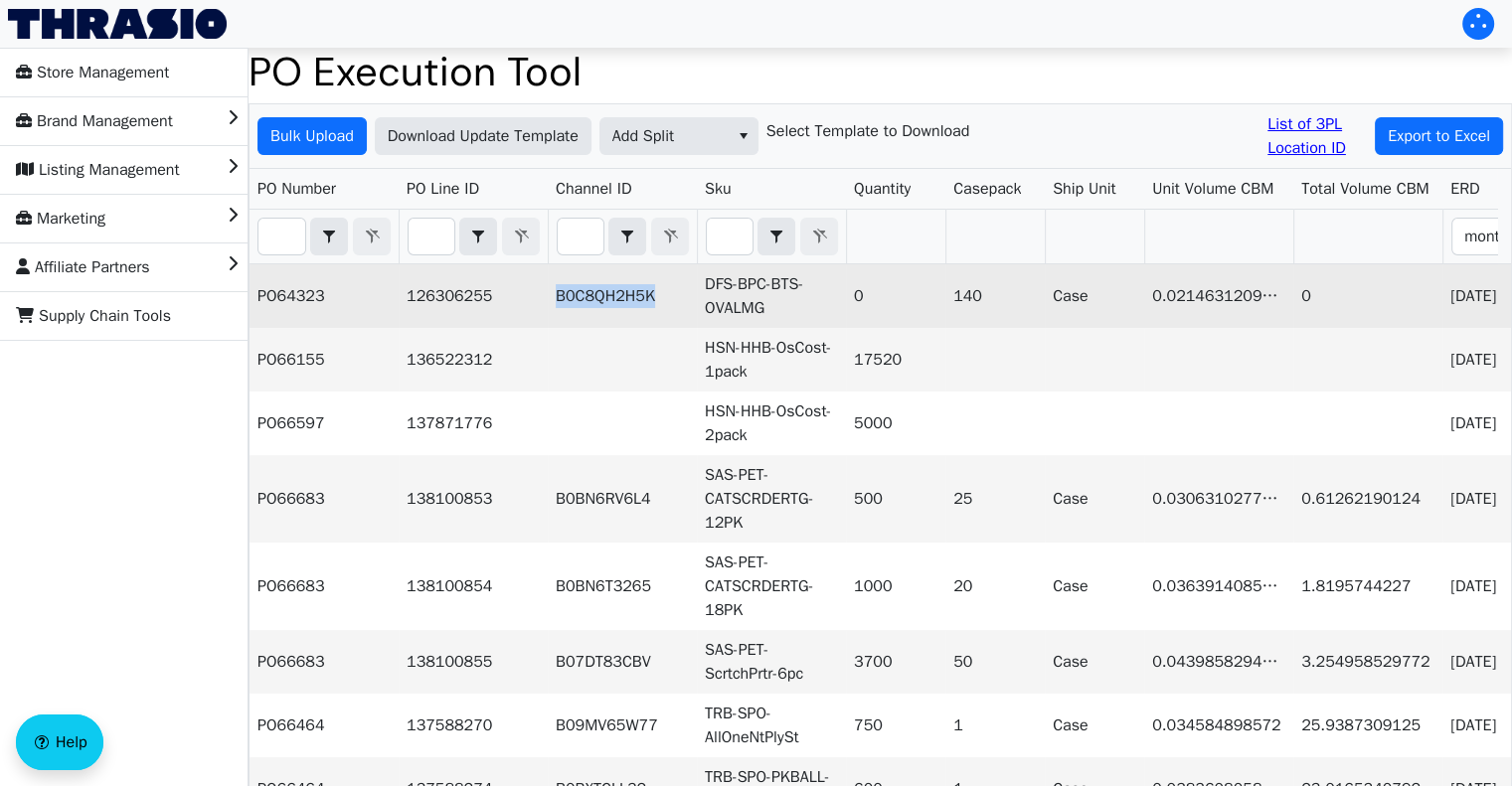 drag, startPoint x: 668, startPoint y: 291, endPoint x: 554, endPoint y: 293, distance: 114.01754 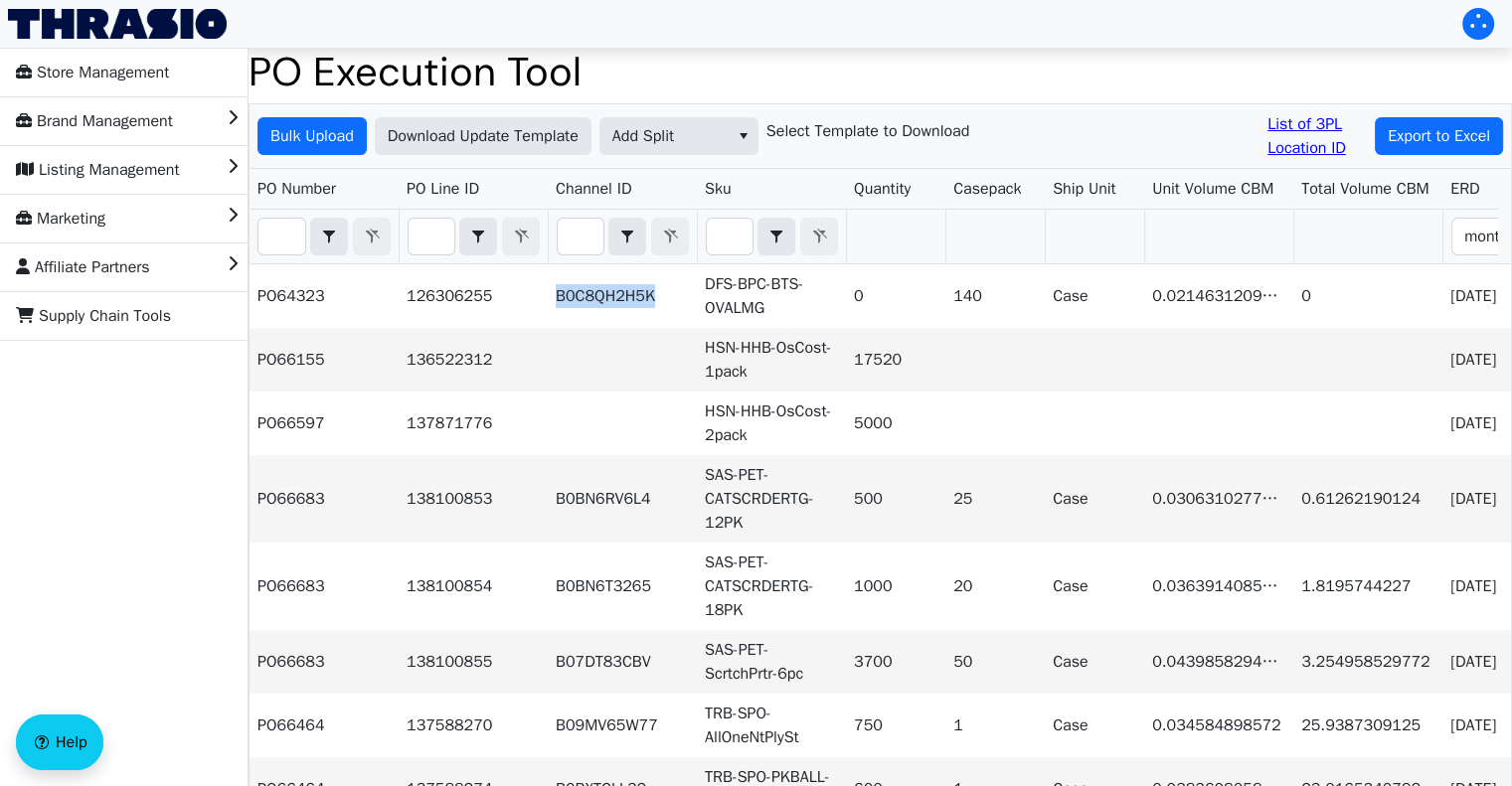 copy on "B0C8QH2H5K" 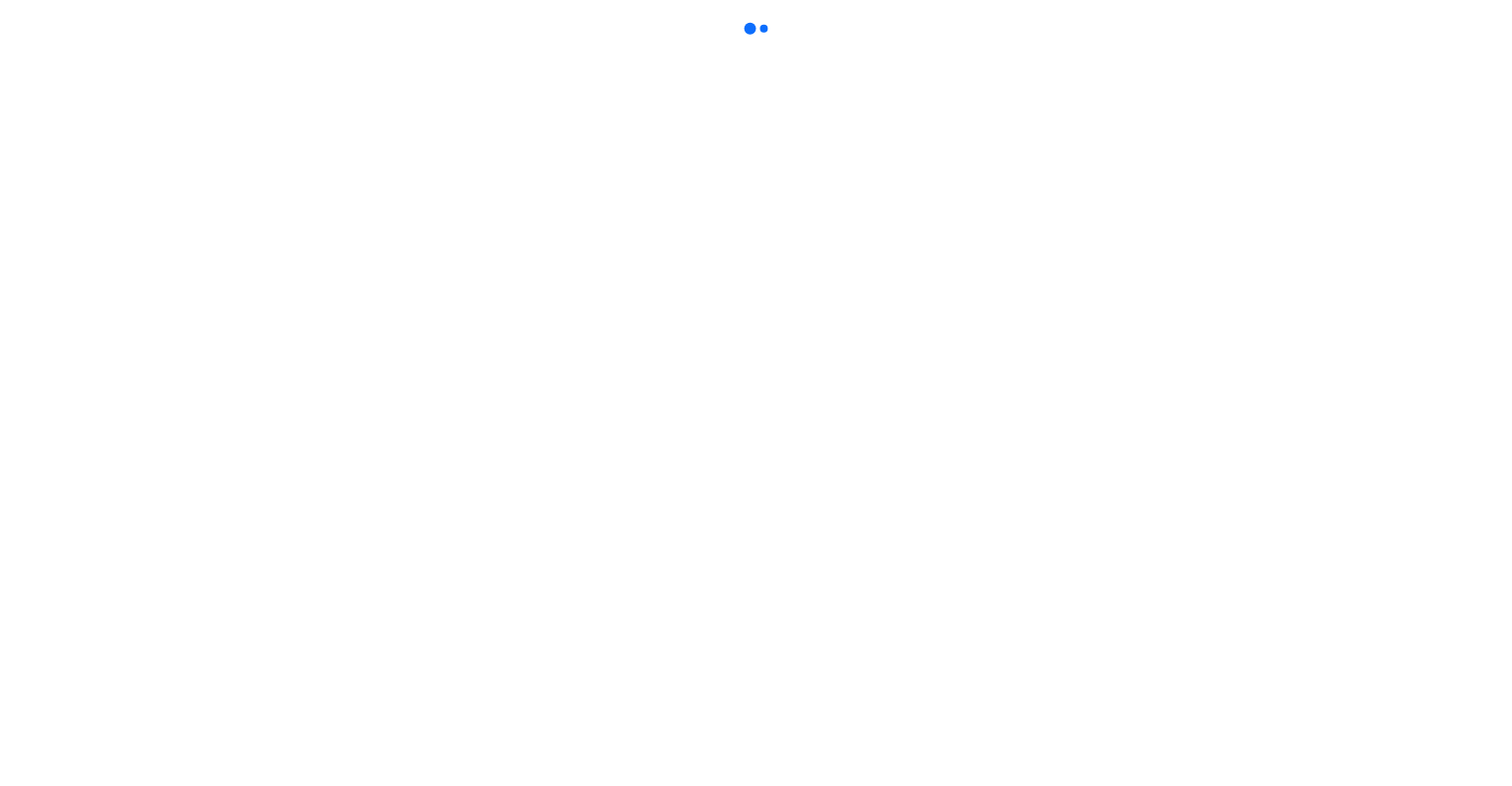 scroll, scrollTop: 0, scrollLeft: 0, axis: both 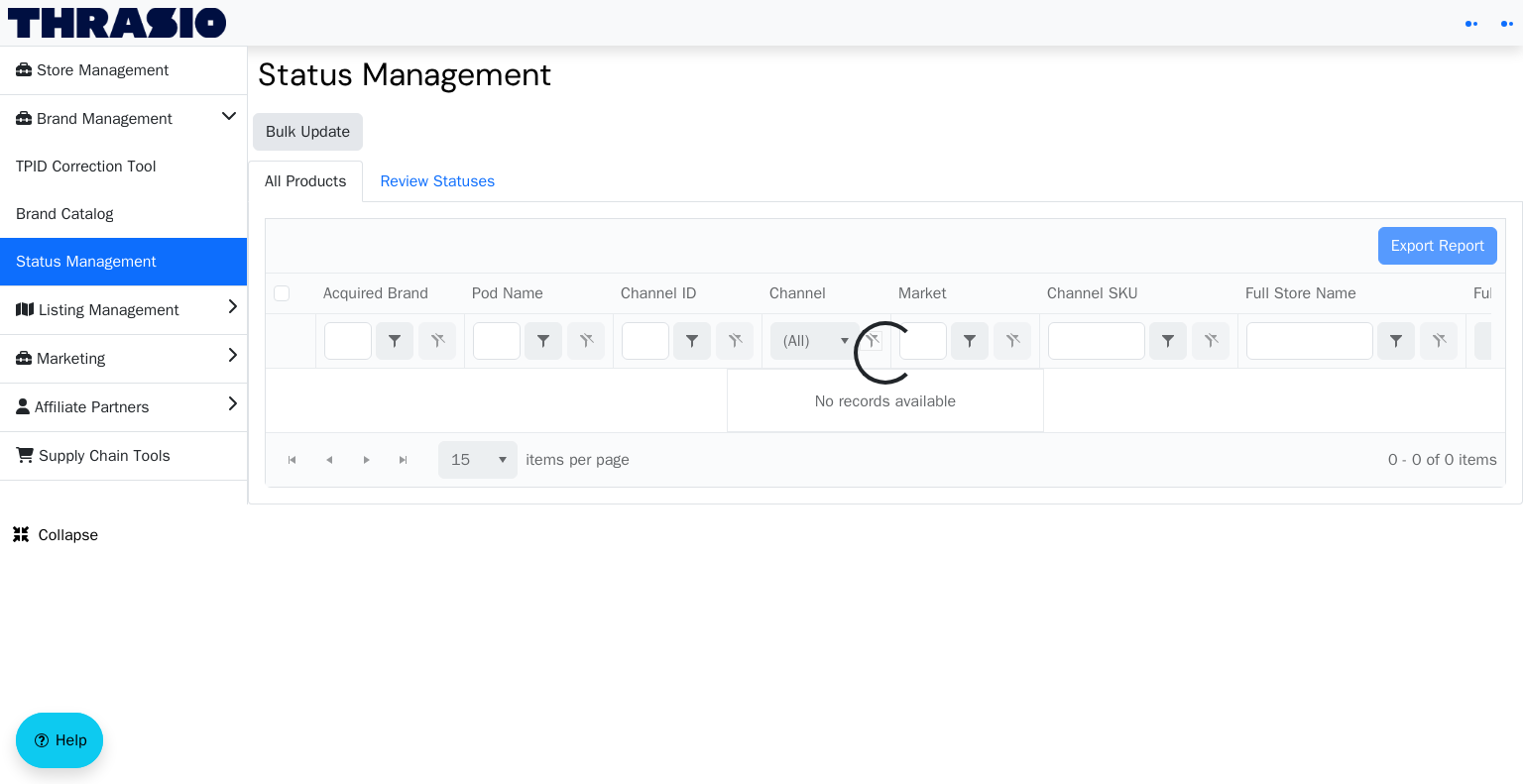 checkbox on "false" 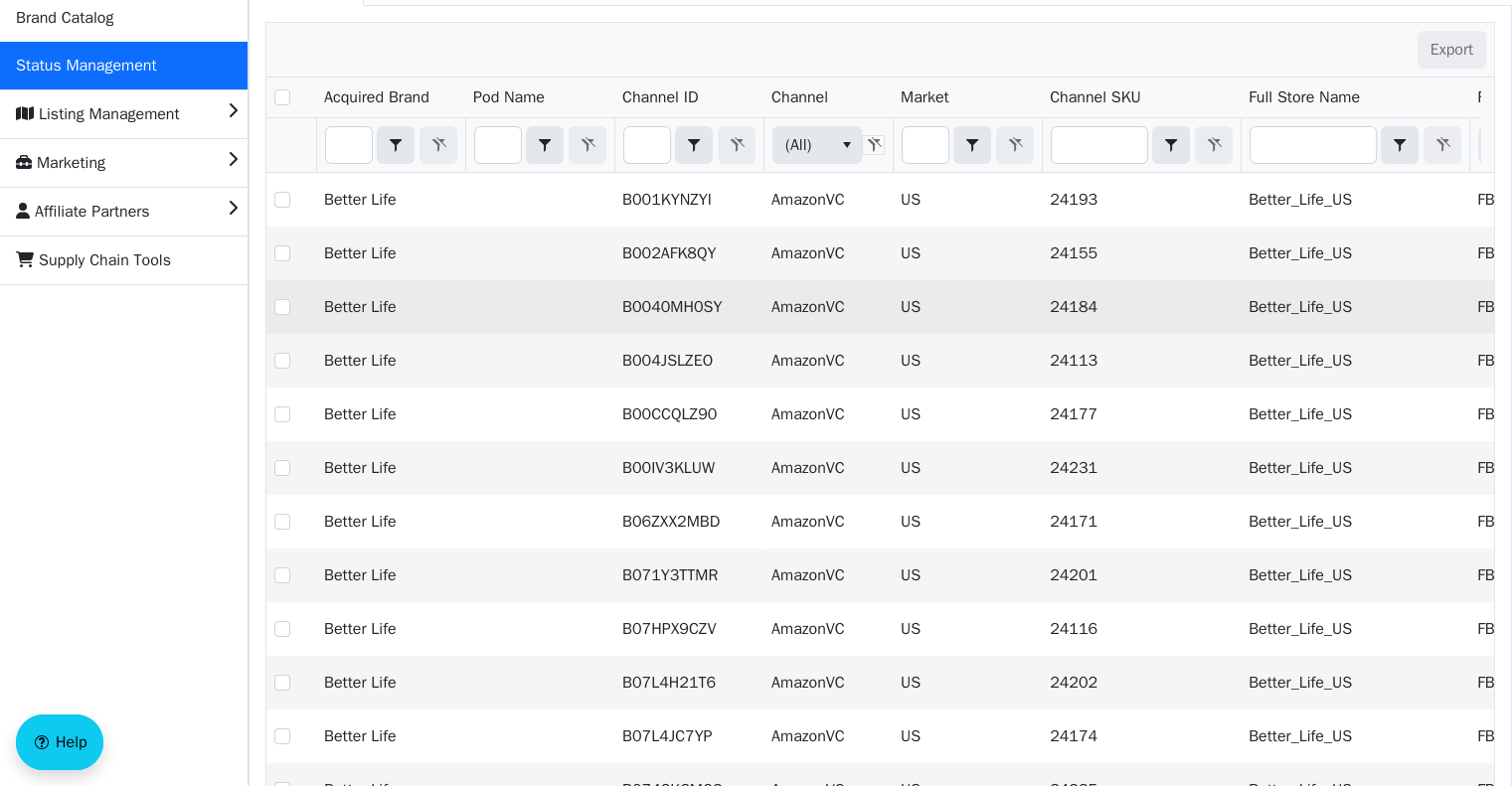 scroll, scrollTop: 0, scrollLeft: 0, axis: both 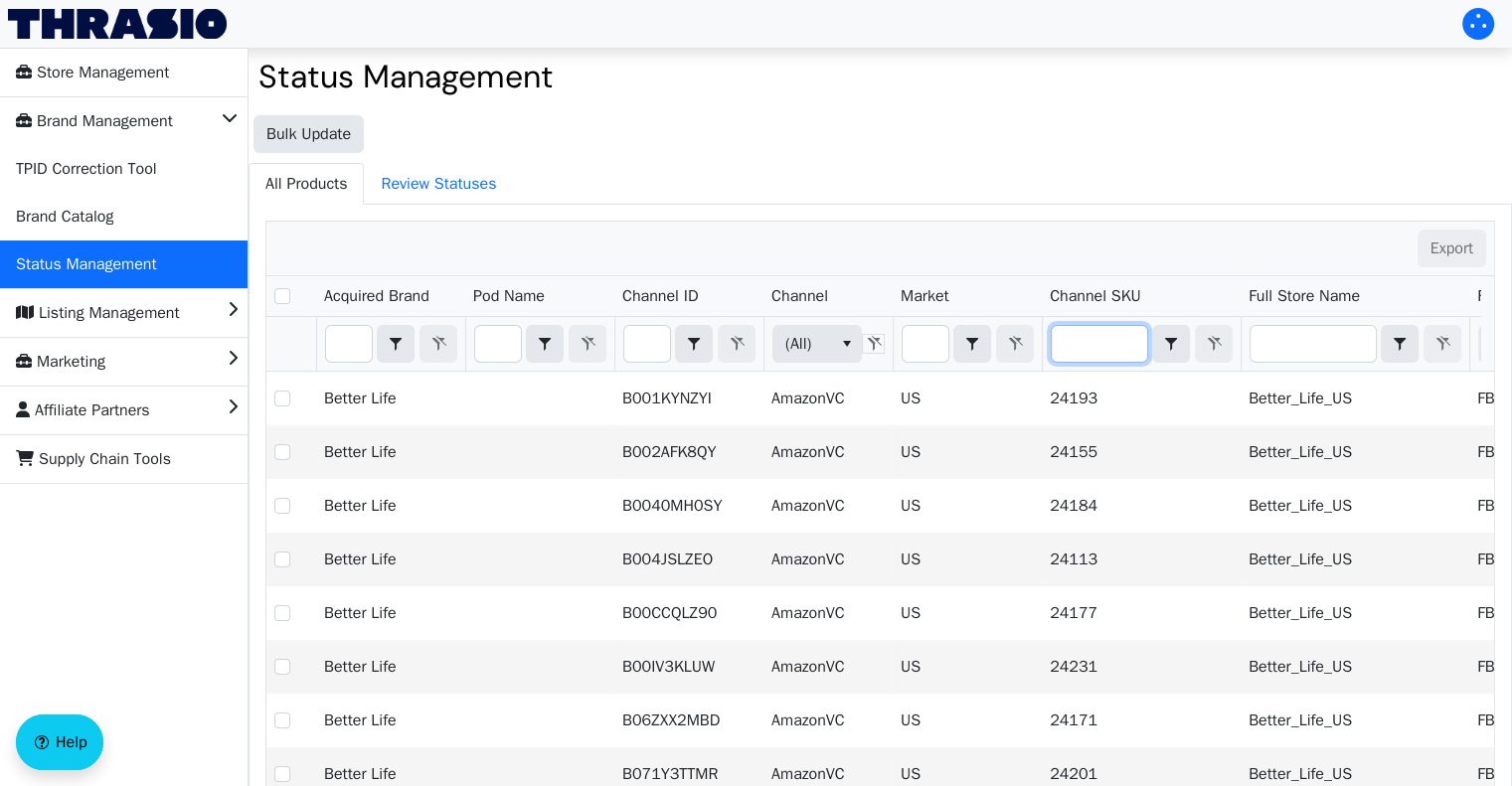 click at bounding box center (1099, 344) 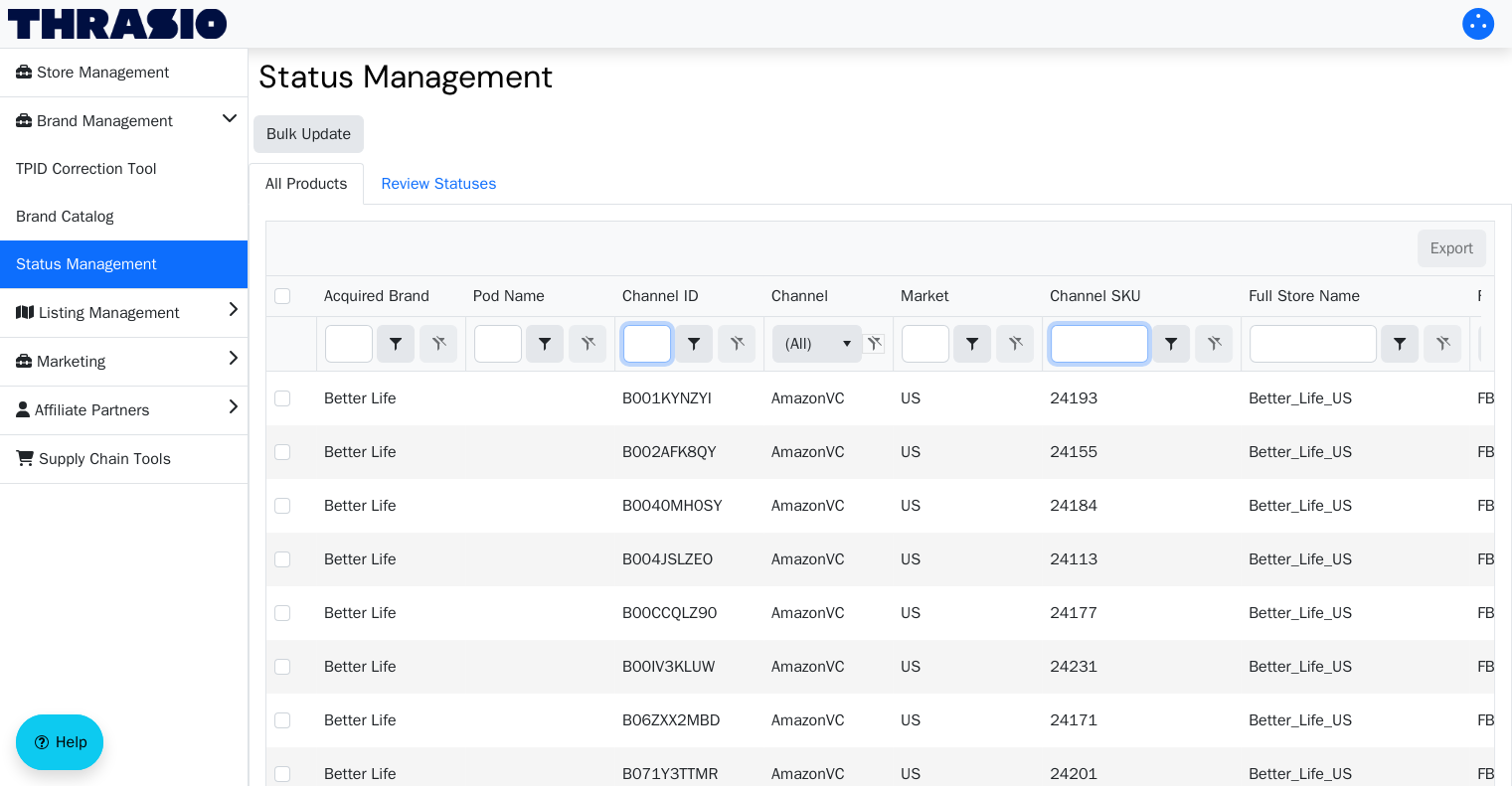 click at bounding box center [647, 344] 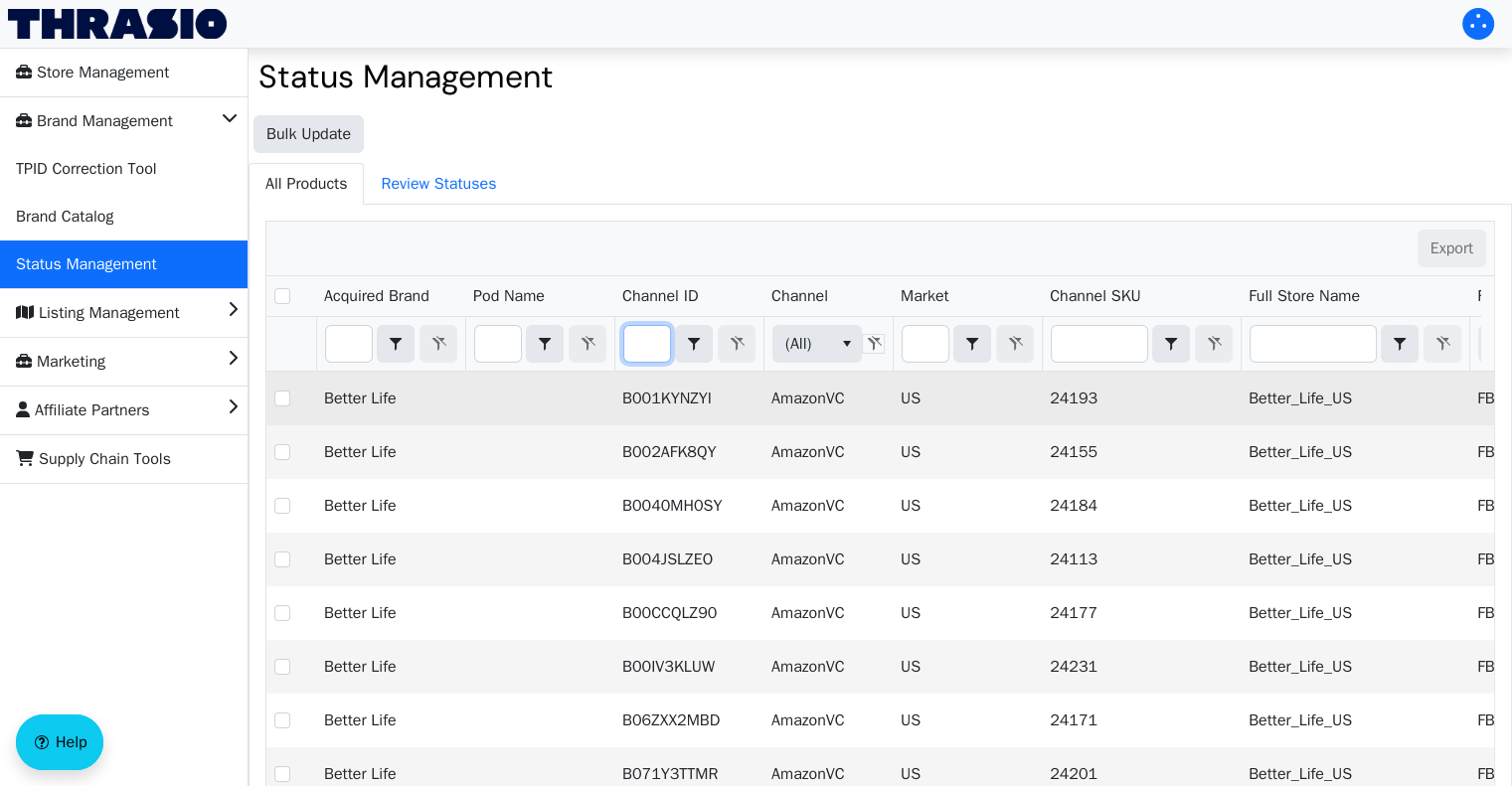 type on "B0BN6RV6L4" 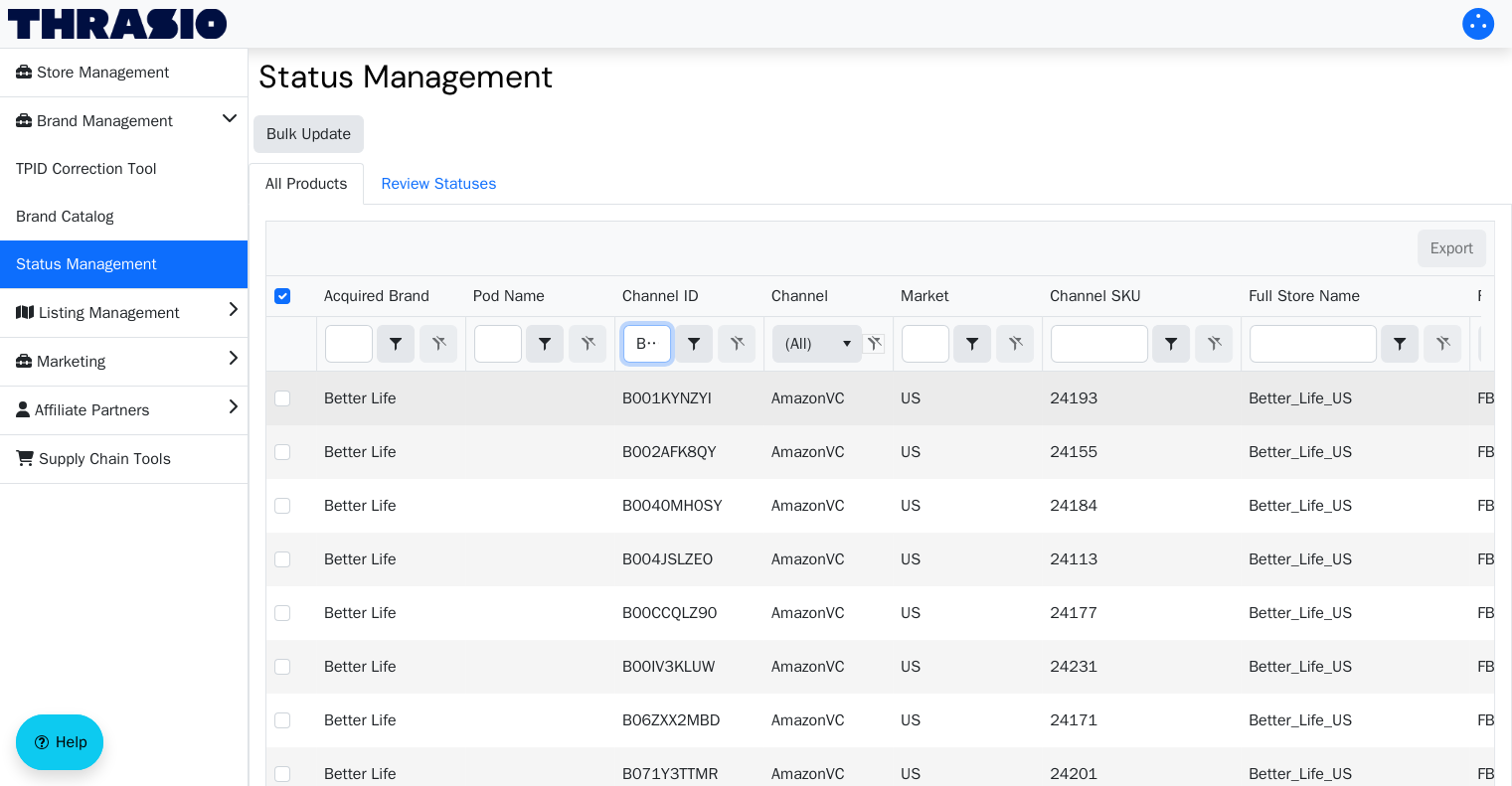 checkbox on "true" 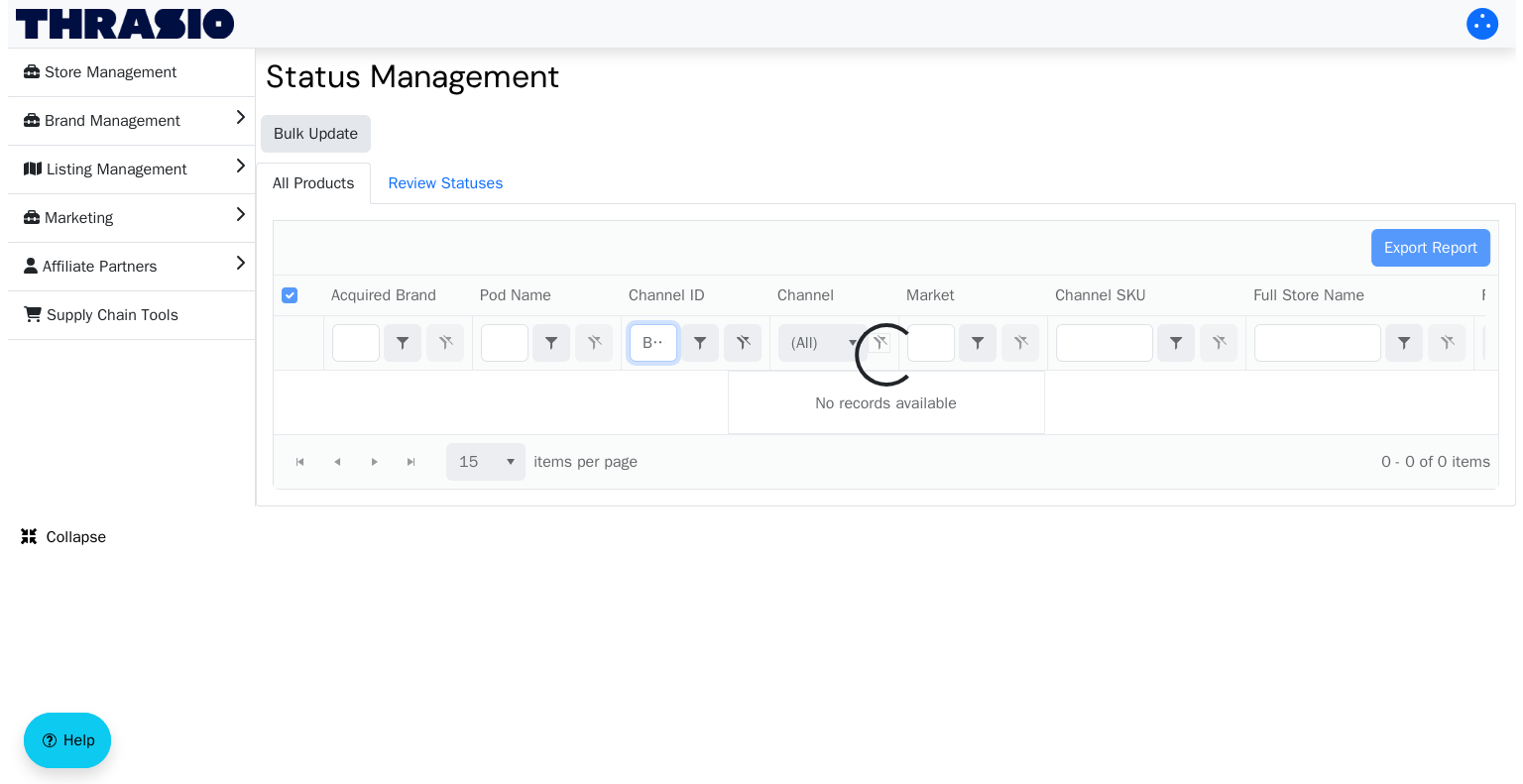 scroll, scrollTop: 0, scrollLeft: 75, axis: horizontal 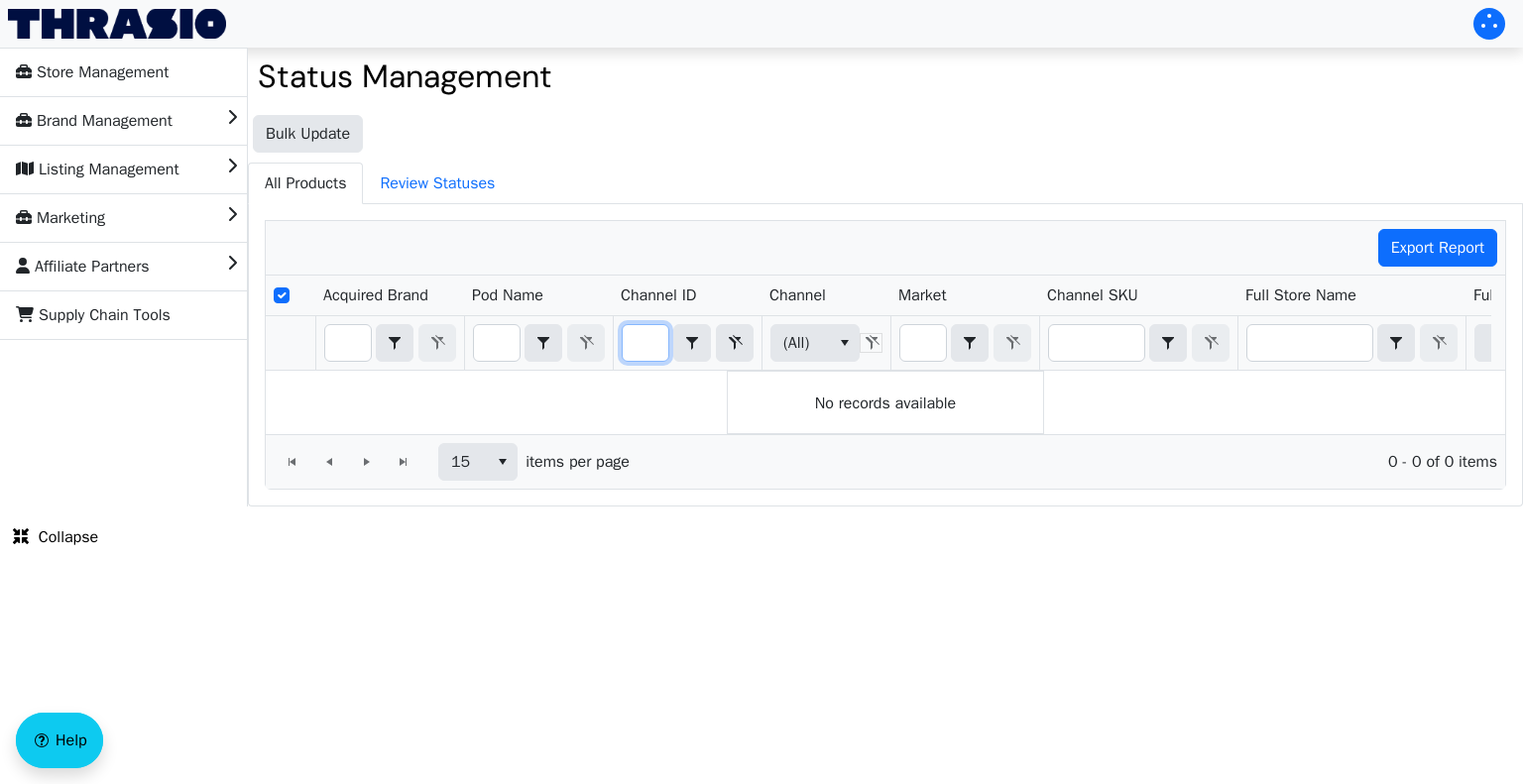 click on "Store Management Brand Management Listing Management Marketing Affiliate Partners Supply Chain Tools Status Management Bulk Update All Products Review Statuses Export Report Acquired Brand Pod Name Channel ID Channel Market Channel SKU Full Store Name Fulfillment Current Status Suggested Status Last Update     B0BN6RV6L4 Contains   (All)       (All) No records available 15 items per page 0 - 0 of 0 items     Collapse Help Thrasio Tools" at bounding box center (762, 253) 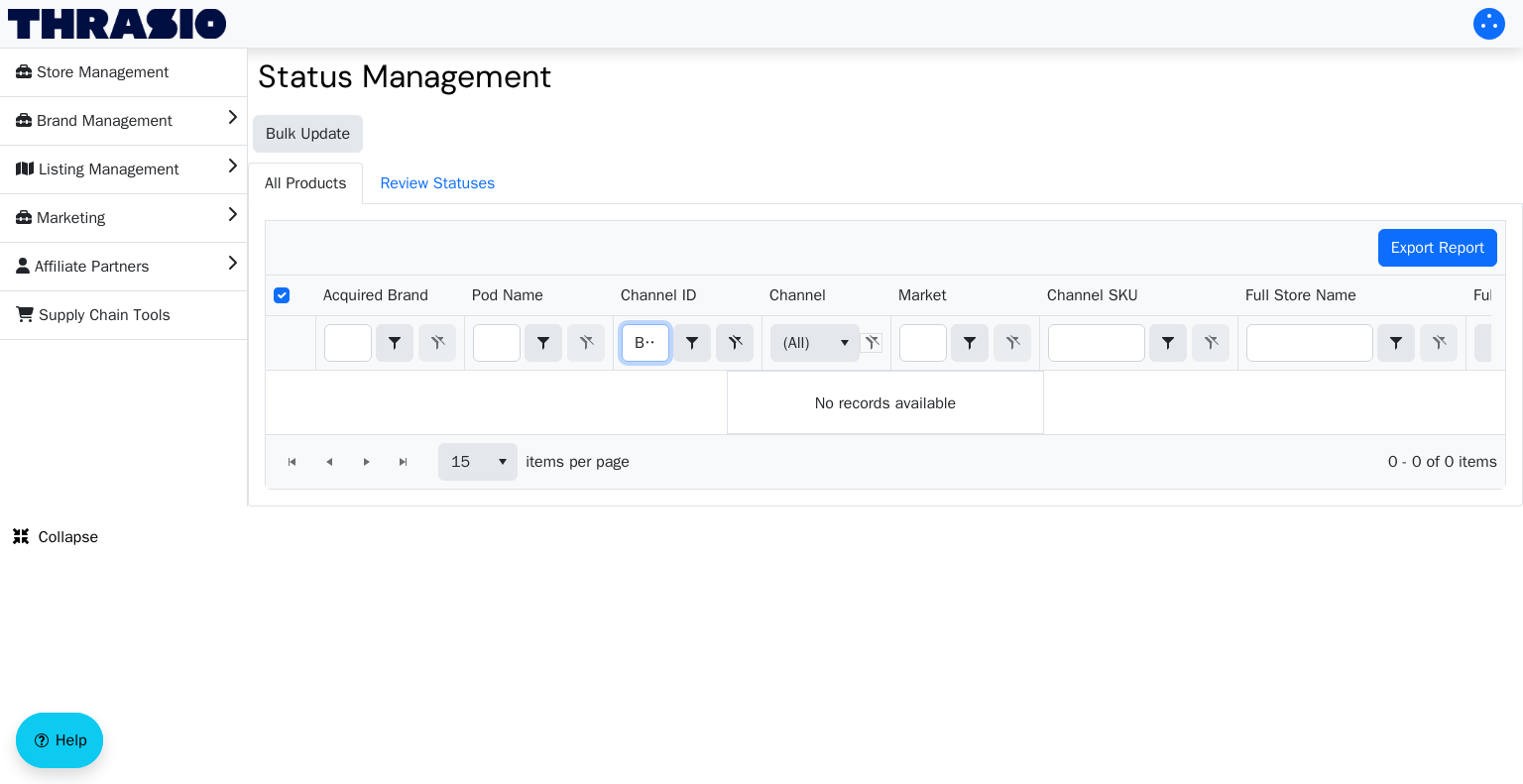 click on "B0BN6RV6L4" at bounding box center (645, 343) 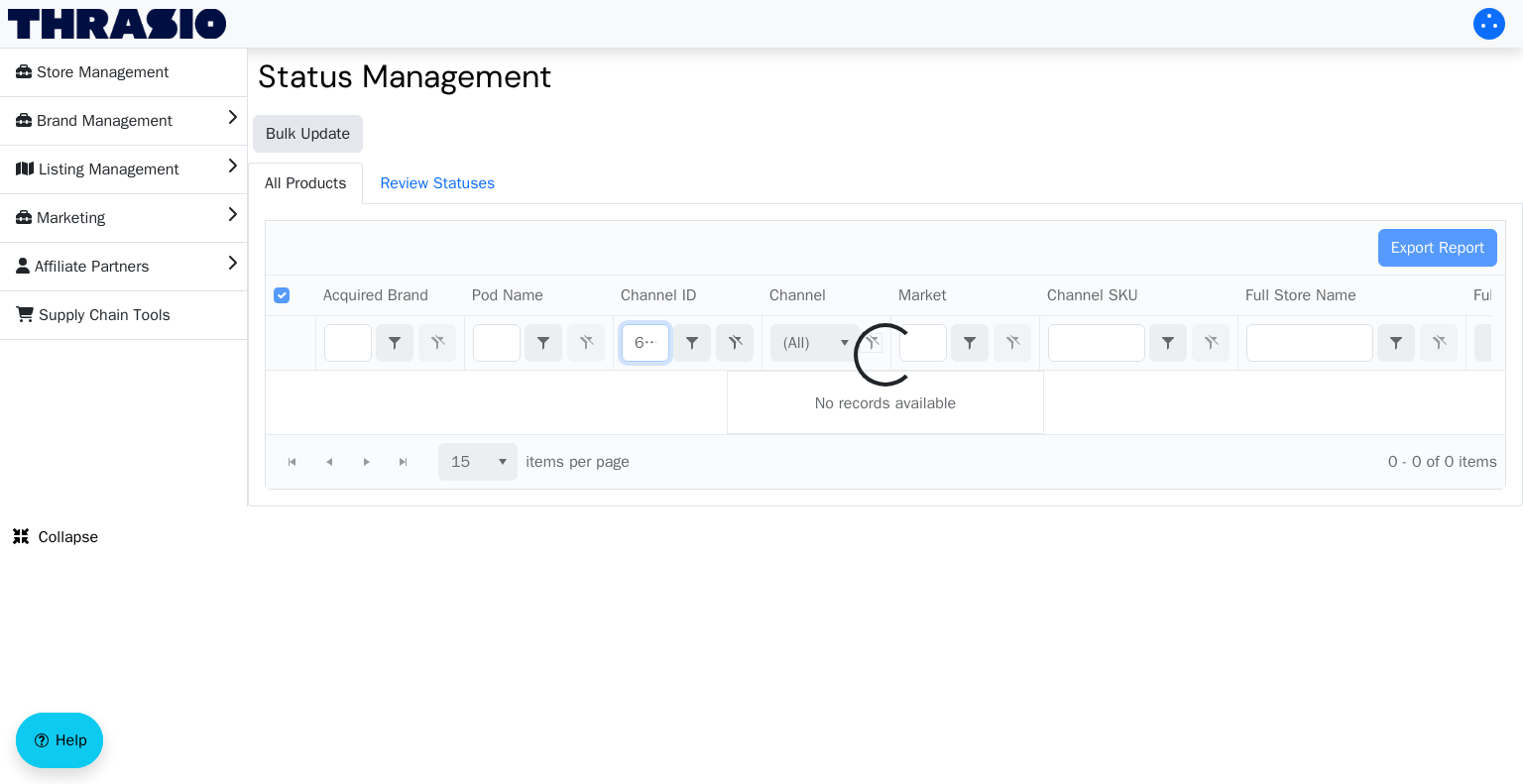 type on "RV6L4" 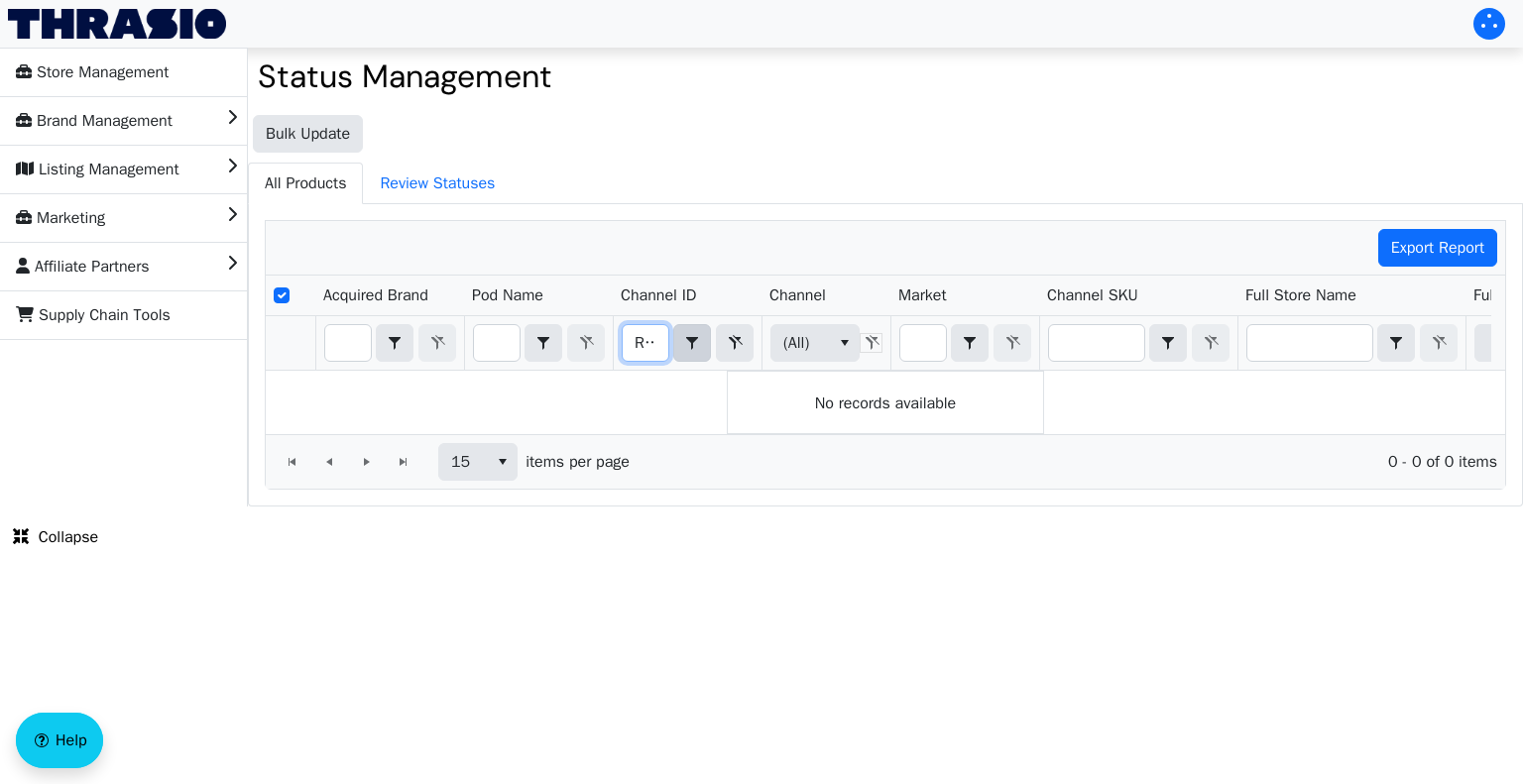 scroll, scrollTop: 0, scrollLeft: 24, axis: horizontal 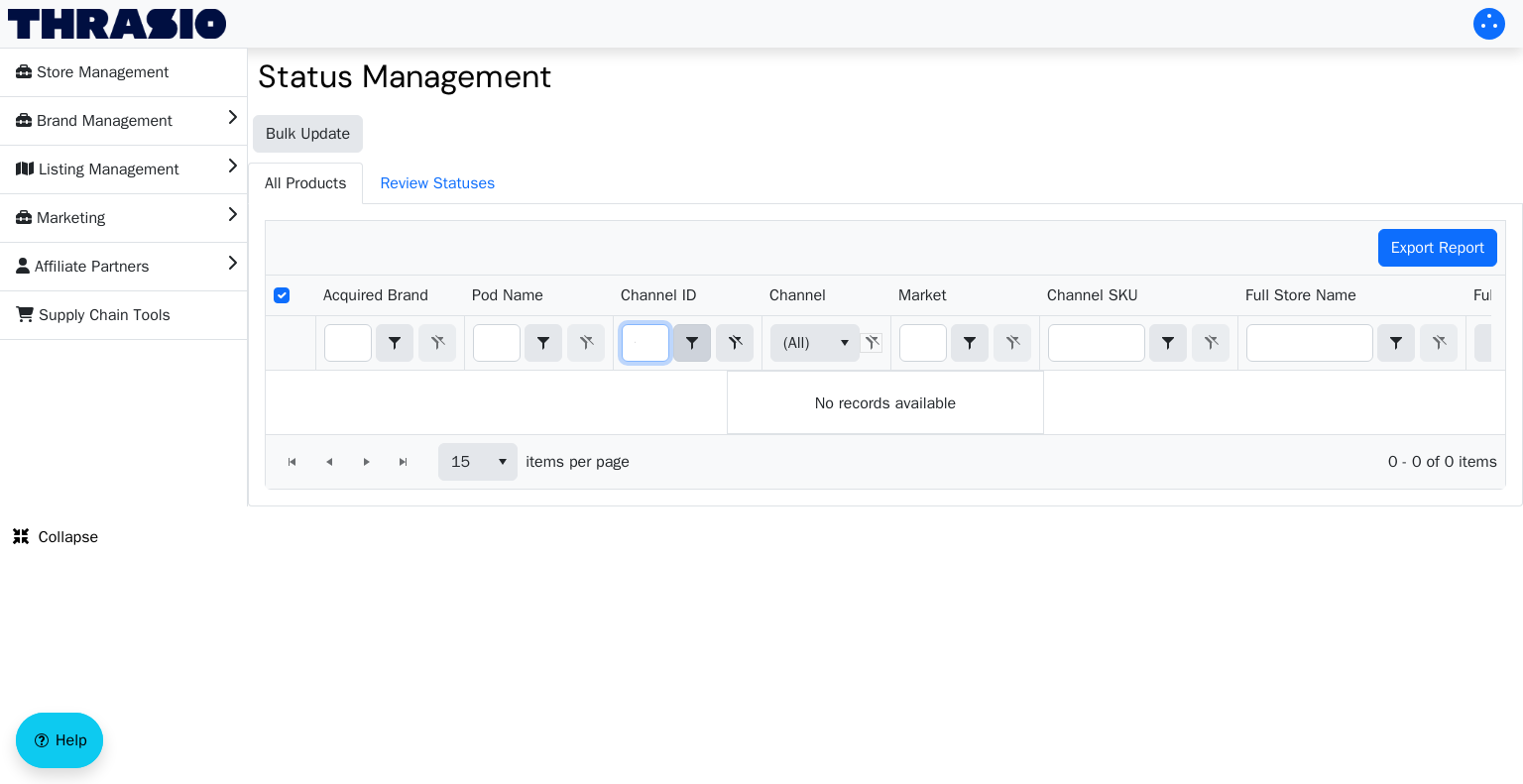 drag, startPoint x: 636, startPoint y: 340, endPoint x: 690, endPoint y: 351, distance: 55.108983 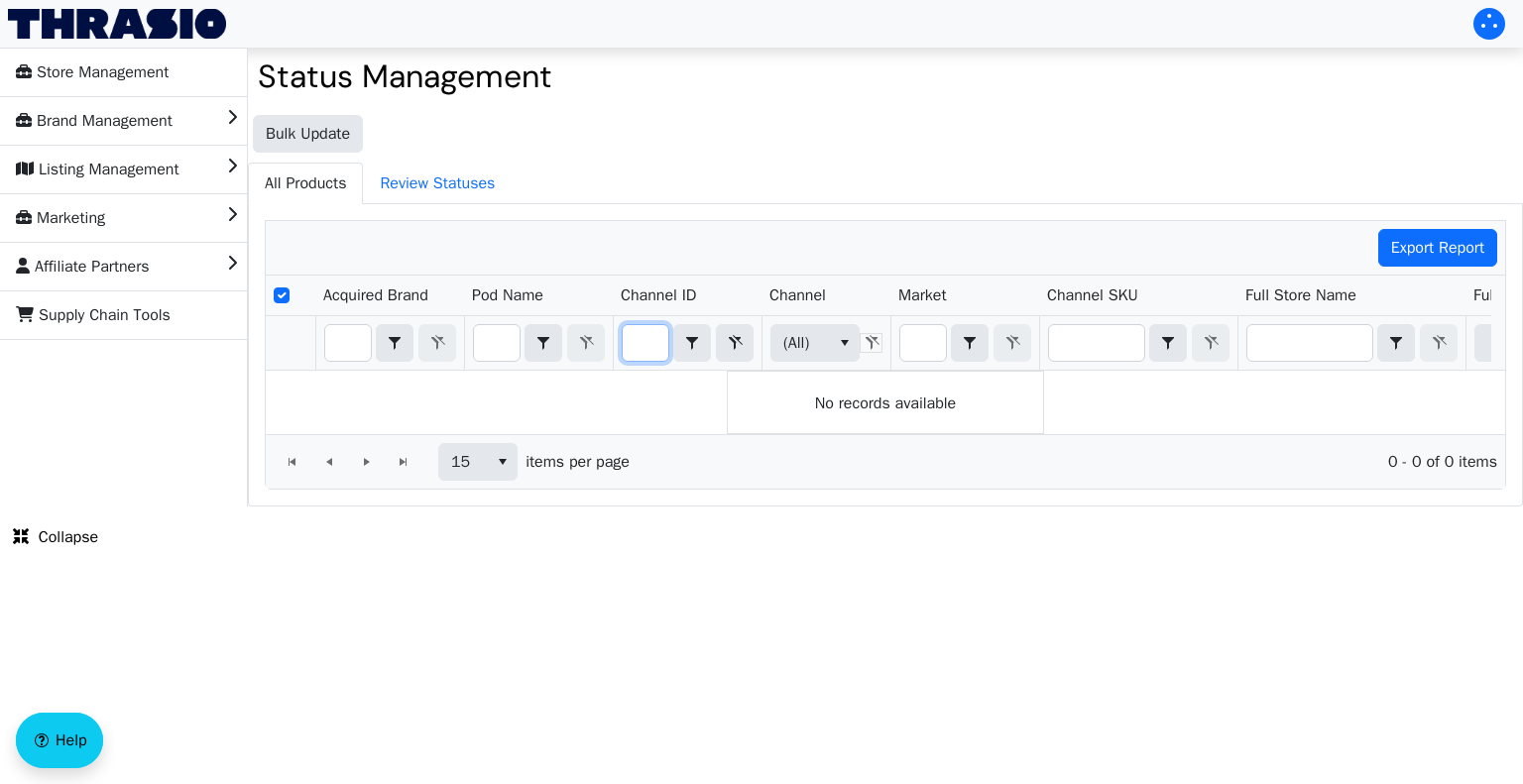 scroll, scrollTop: 0, scrollLeft: 0, axis: both 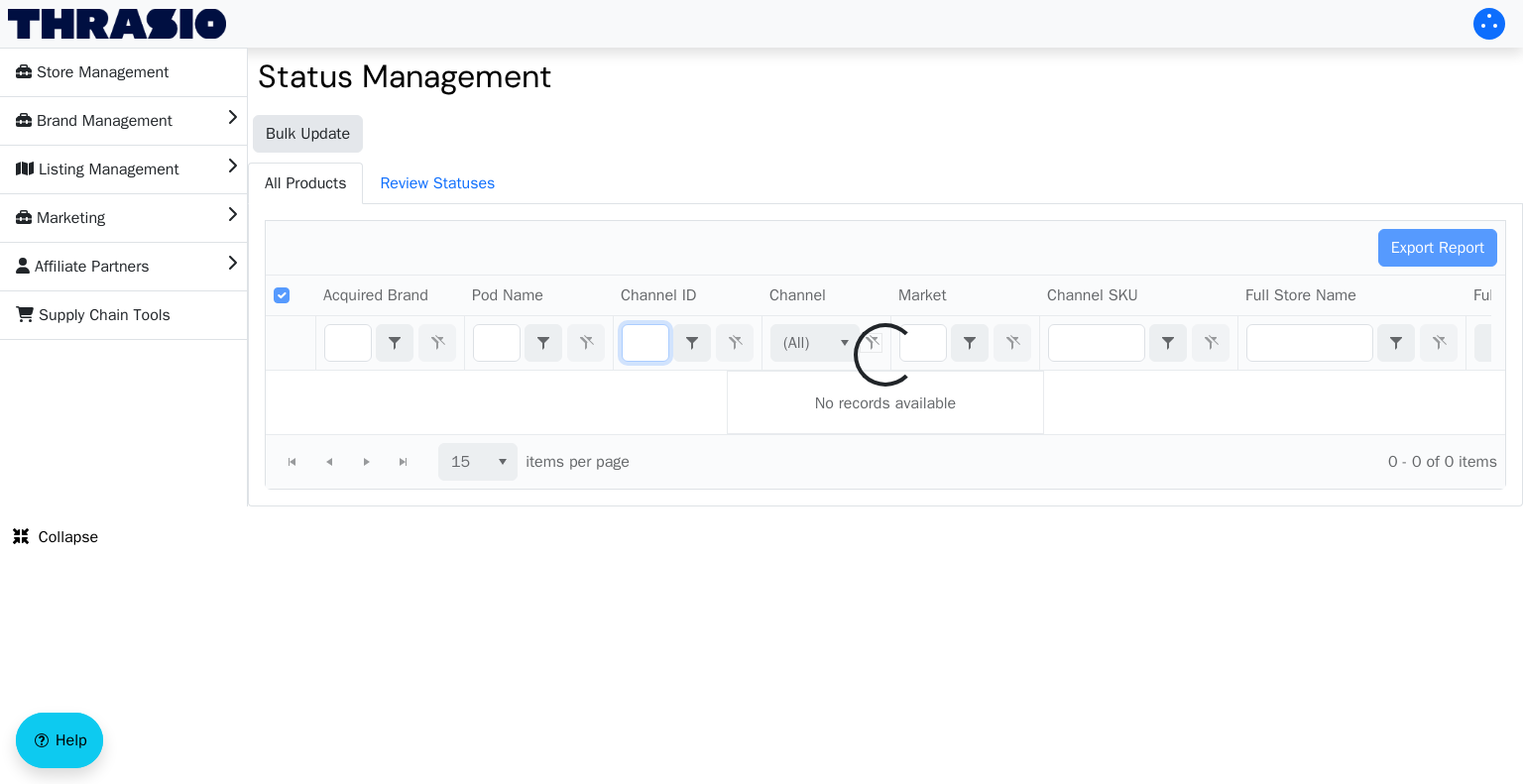 type on "B0C8QH2H5K" 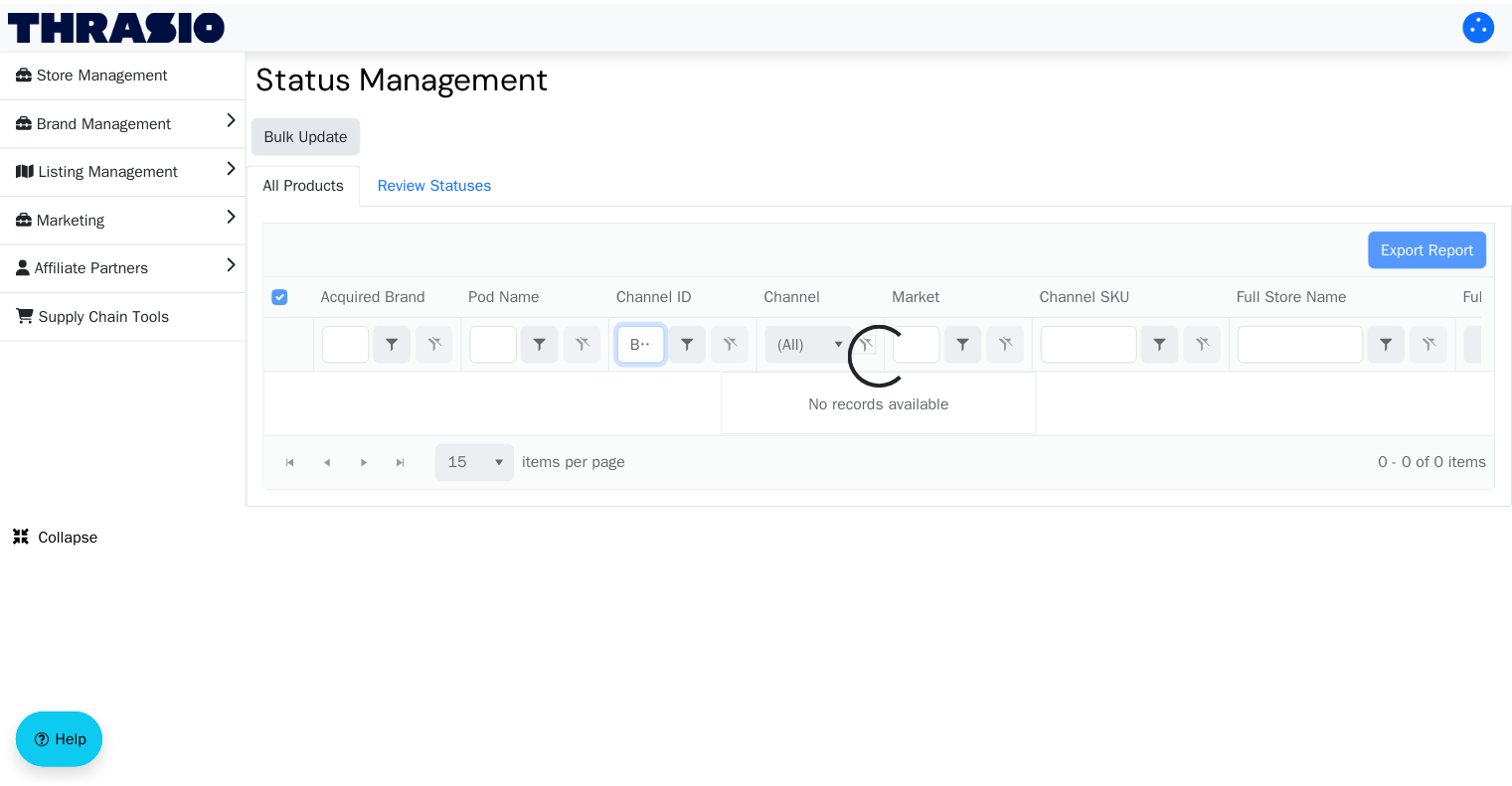 scroll, scrollTop: 0, scrollLeft: 82, axis: horizontal 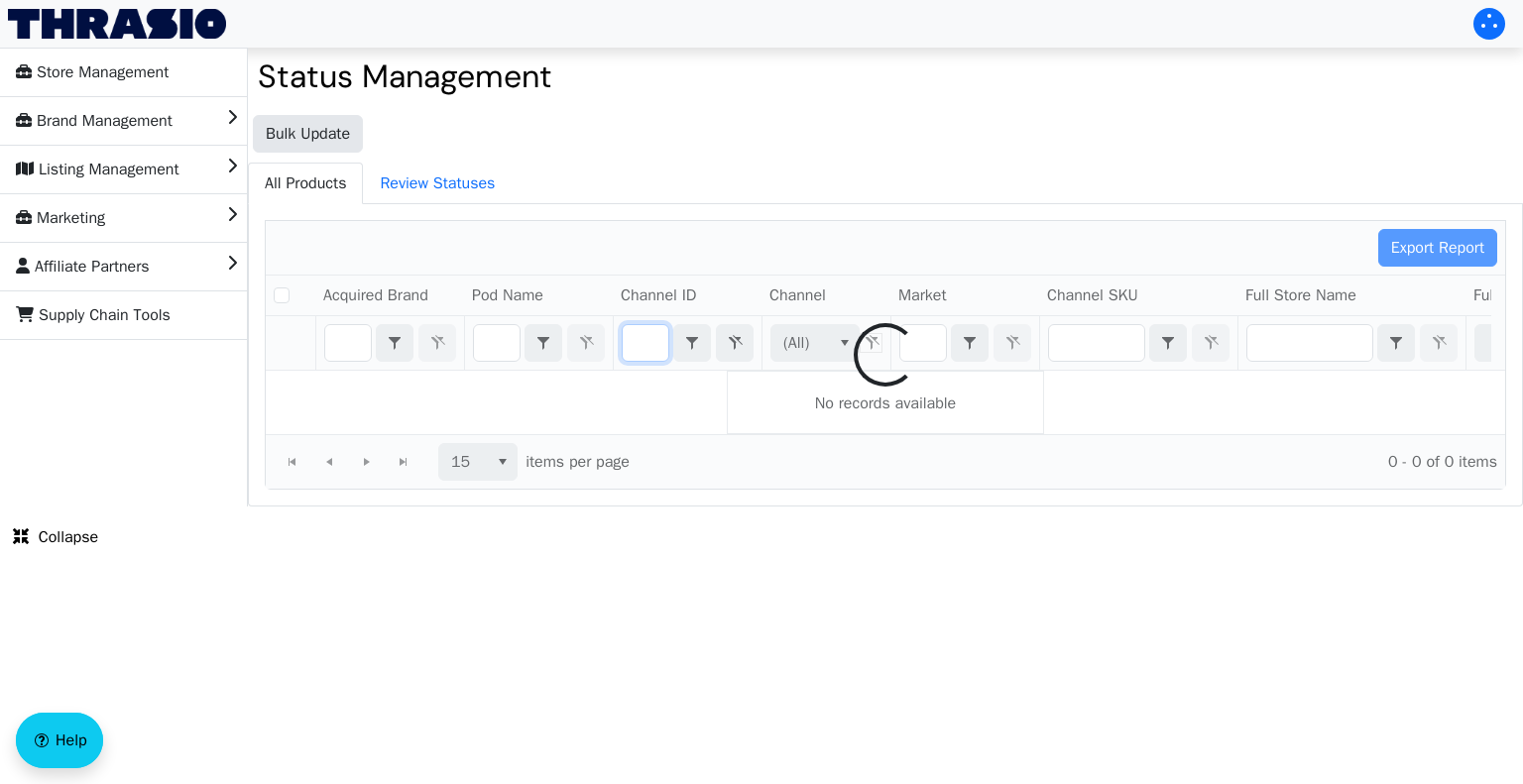 checkbox on "false" 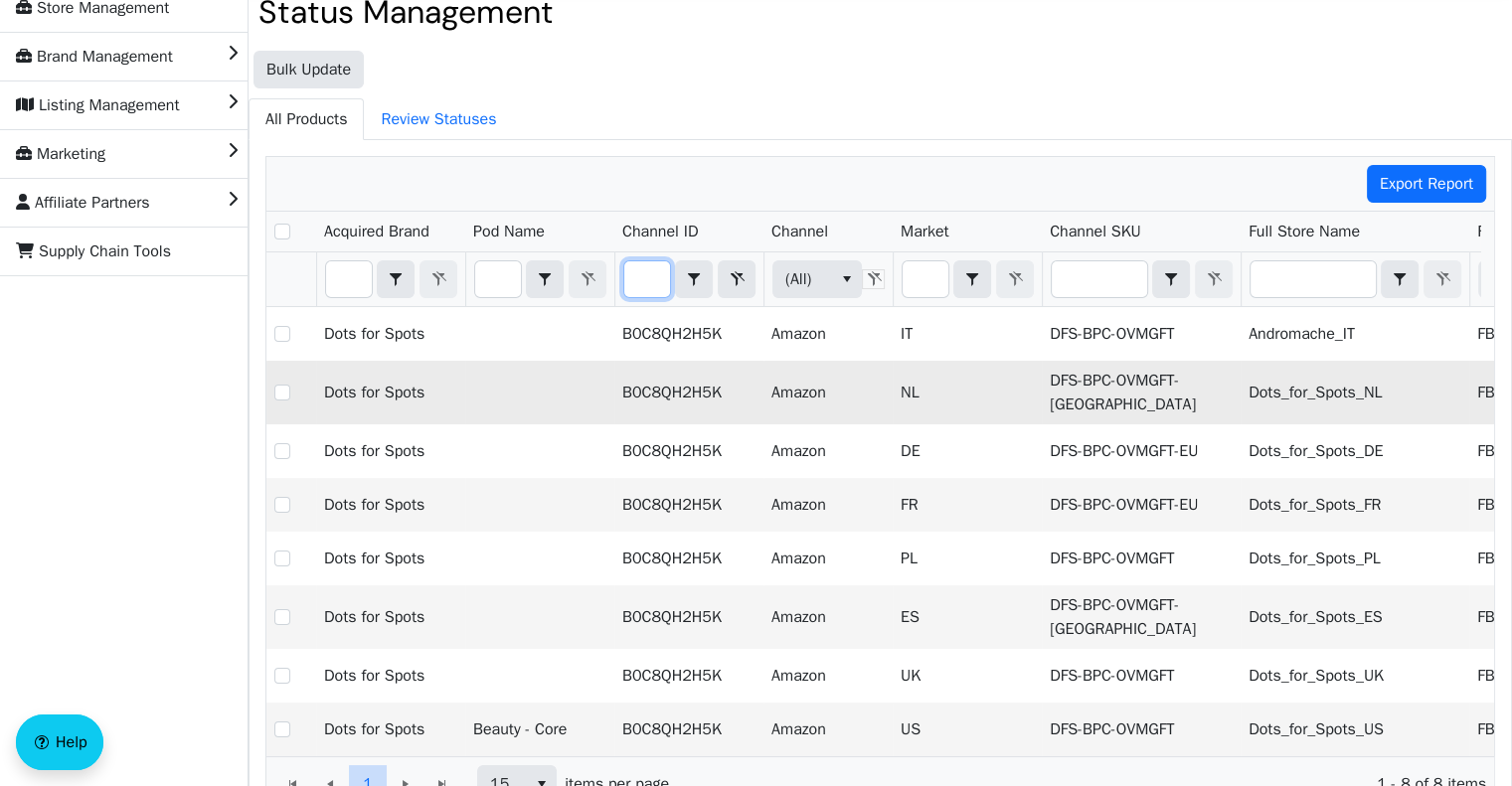 scroll, scrollTop: 99, scrollLeft: 0, axis: vertical 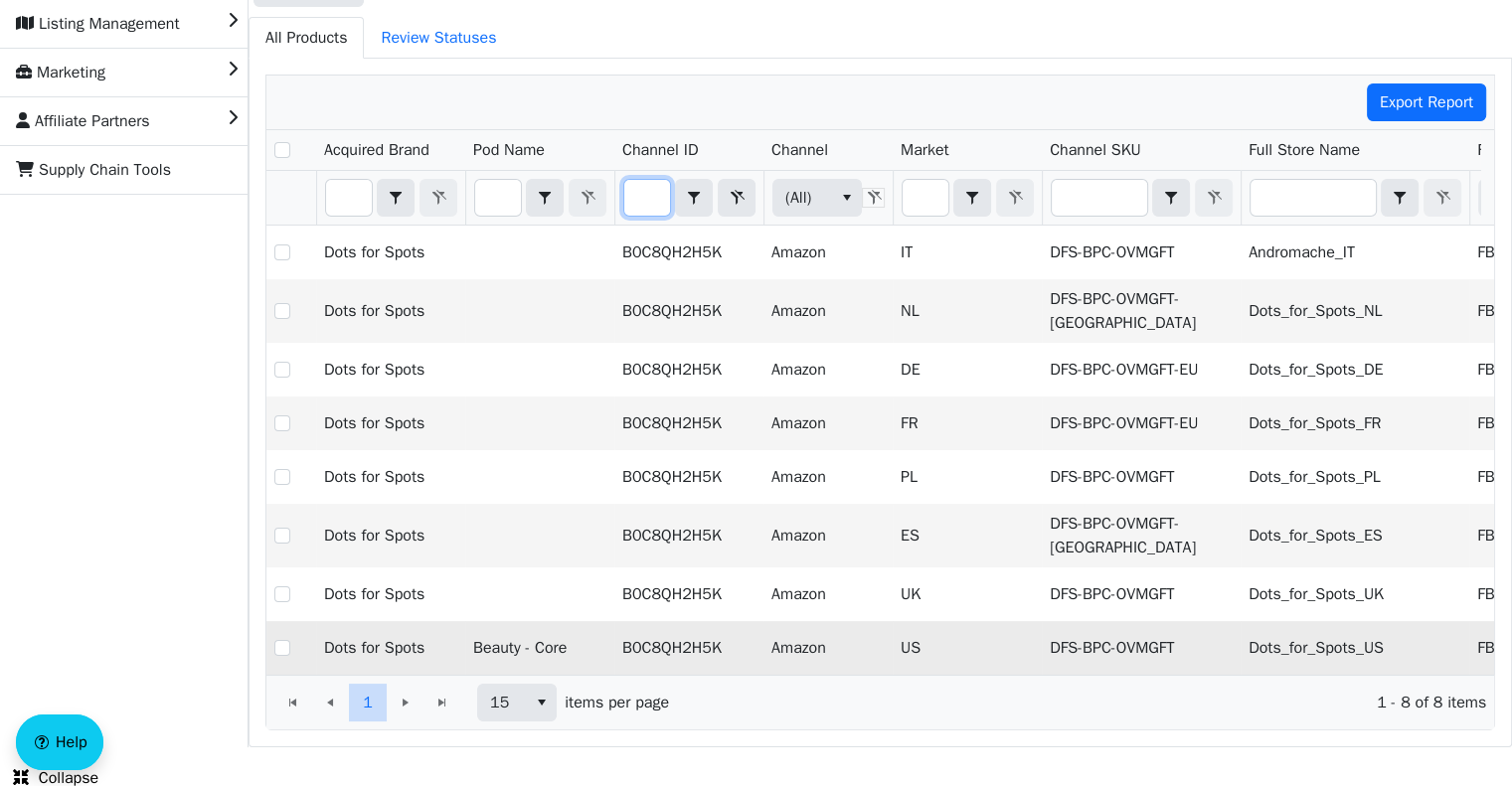 type on "B0C8QH2H5K" 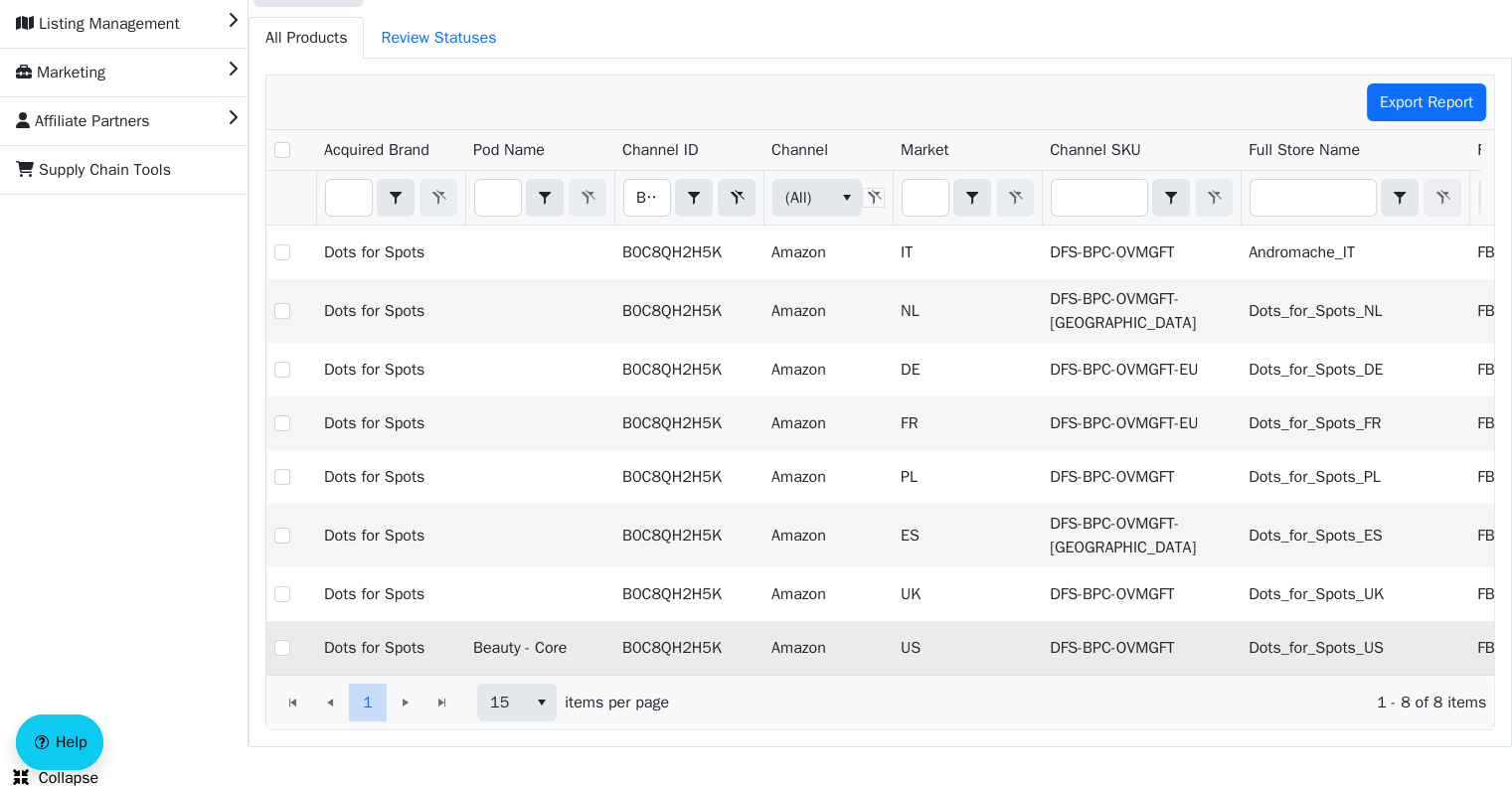 click on "Beauty - Core" at bounding box center (540, 648) 